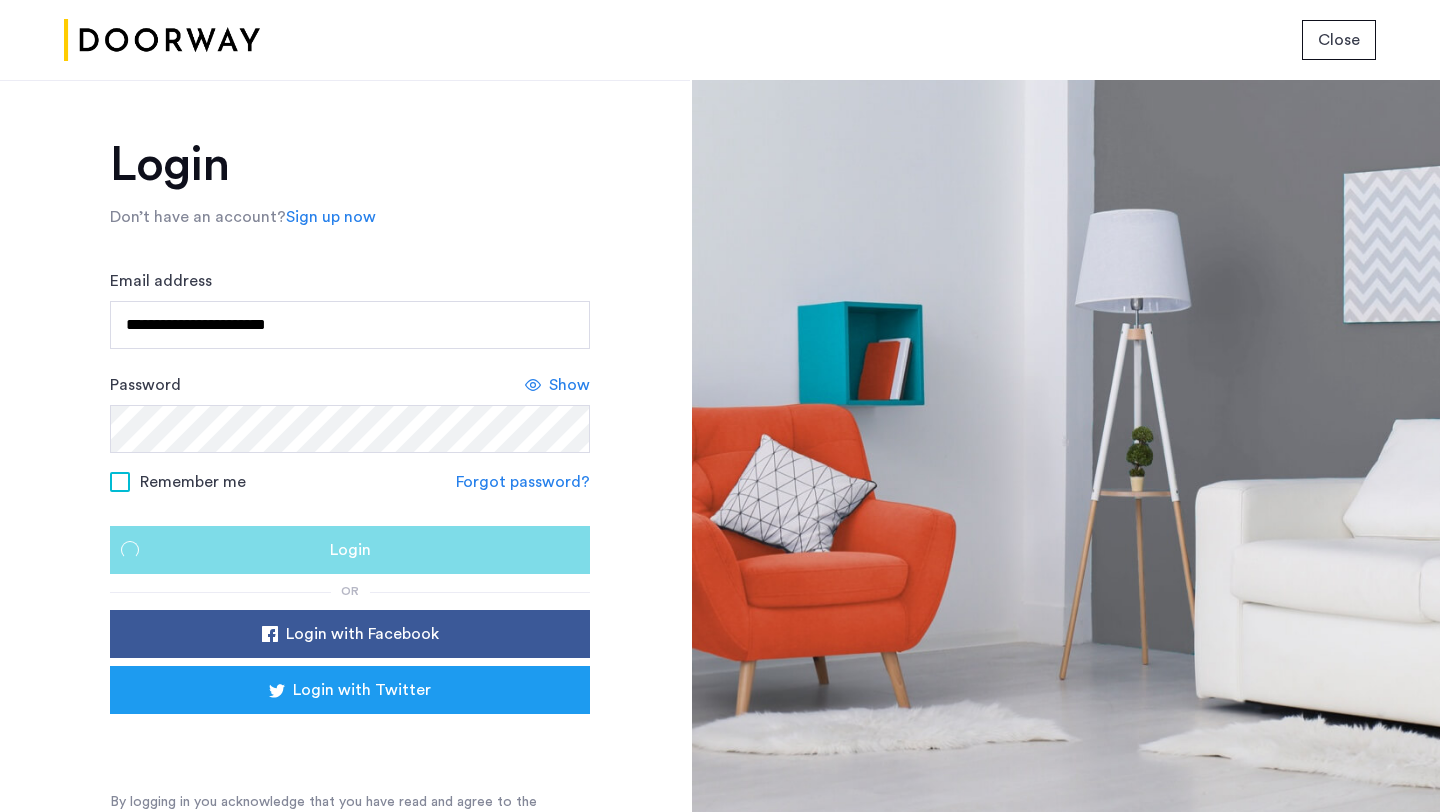 scroll, scrollTop: 0, scrollLeft: 0, axis: both 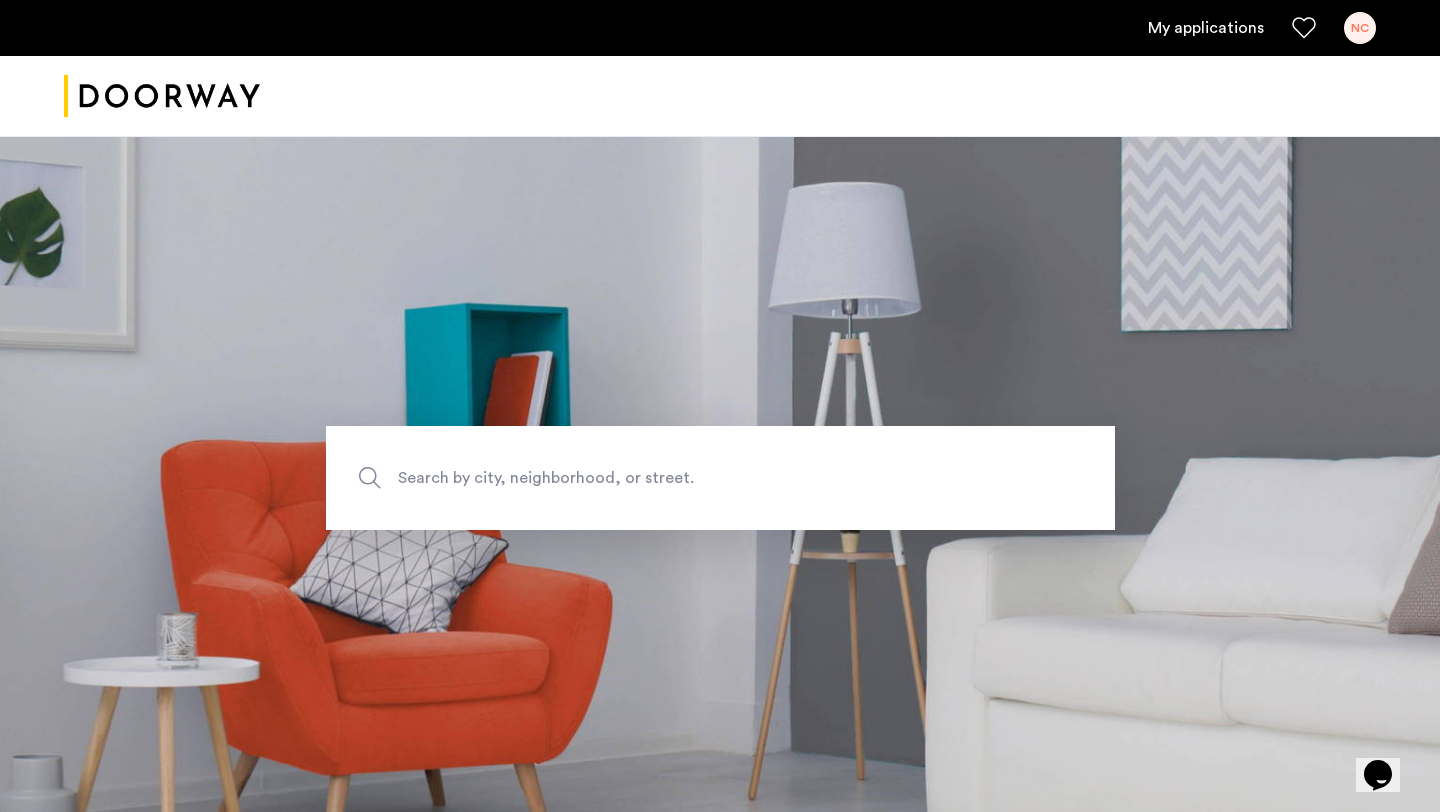 click on "My applications" at bounding box center (1206, 28) 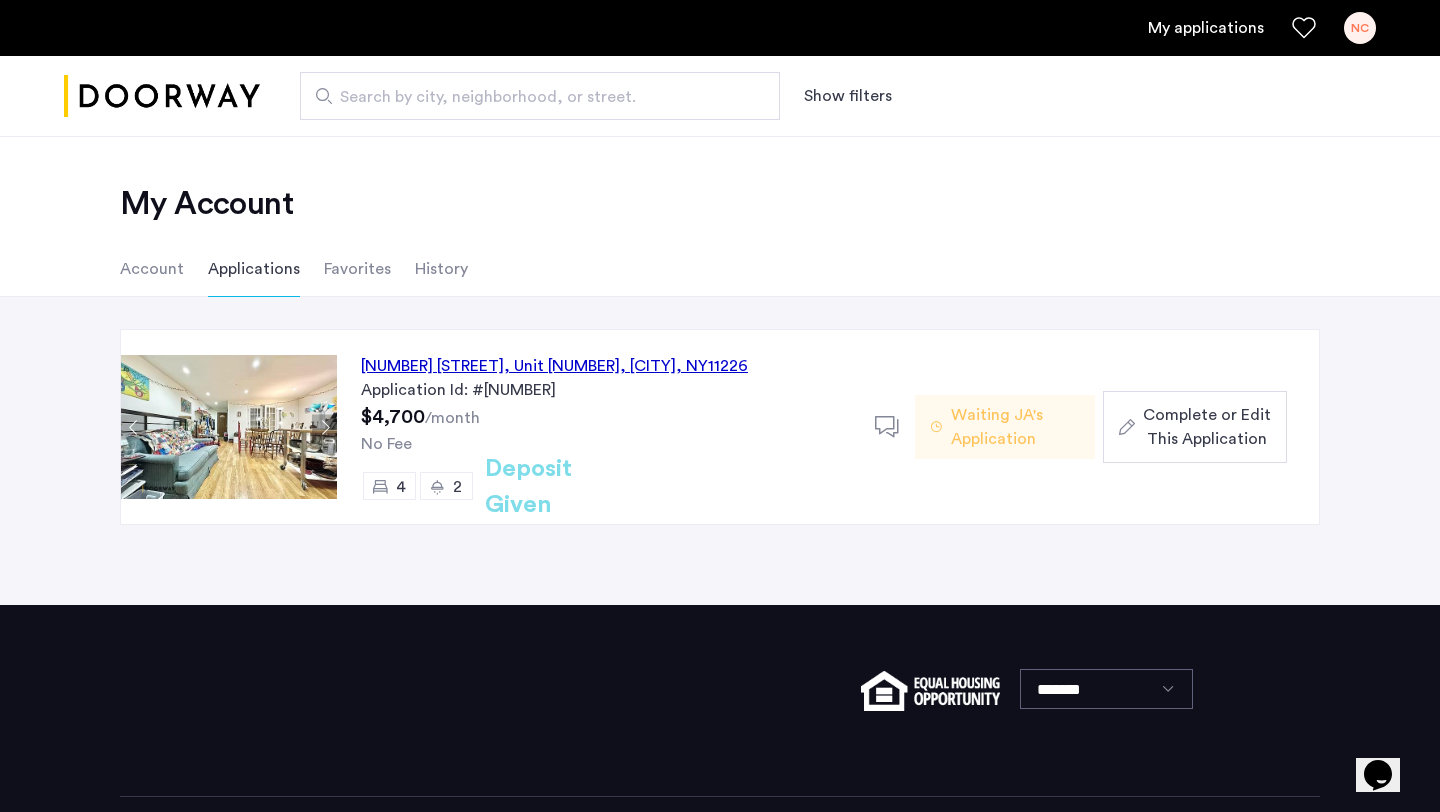click on "Waiting JA's Application" 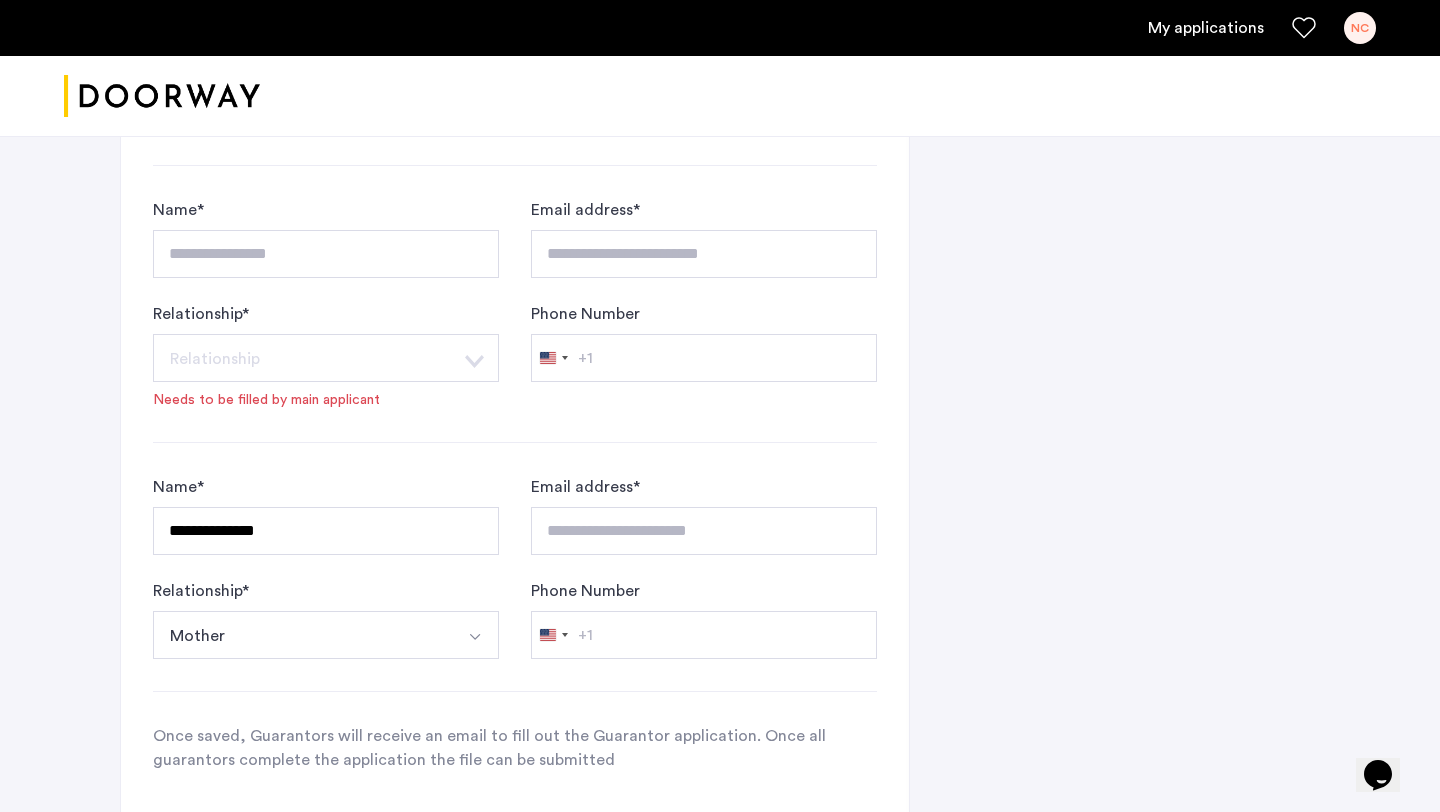 scroll, scrollTop: 2009, scrollLeft: 0, axis: vertical 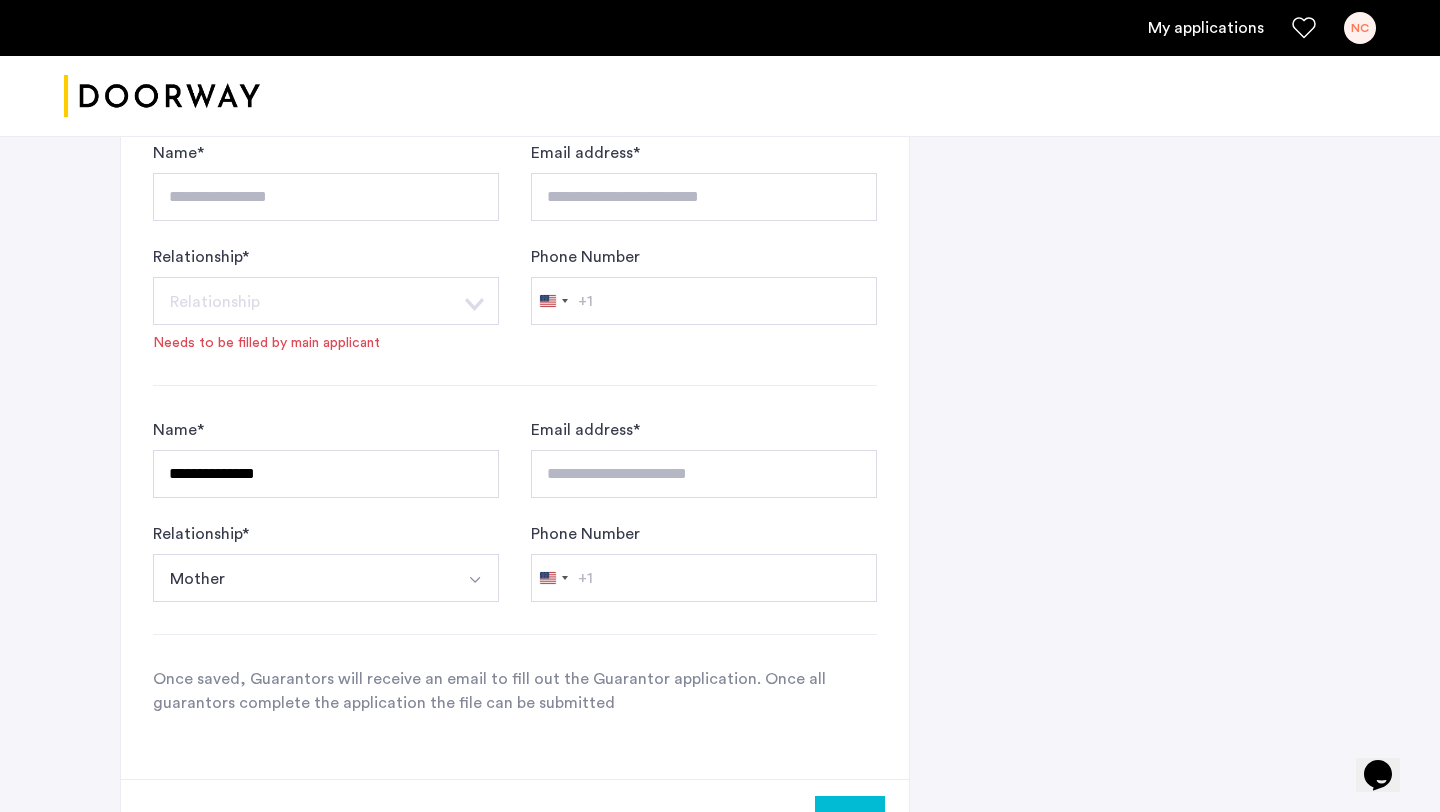 click on "Mother" at bounding box center (302, 578) 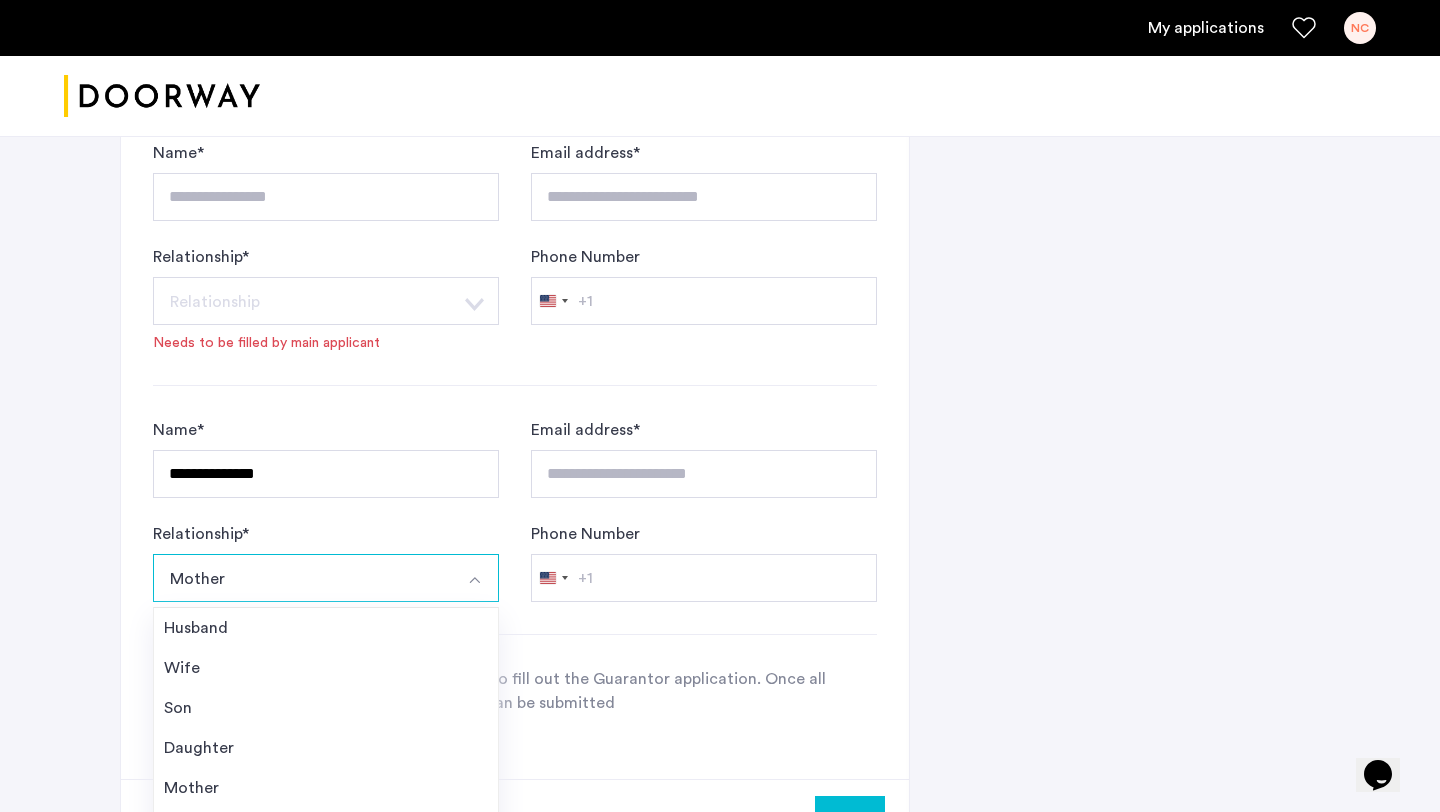click on "Mother" at bounding box center [302, 578] 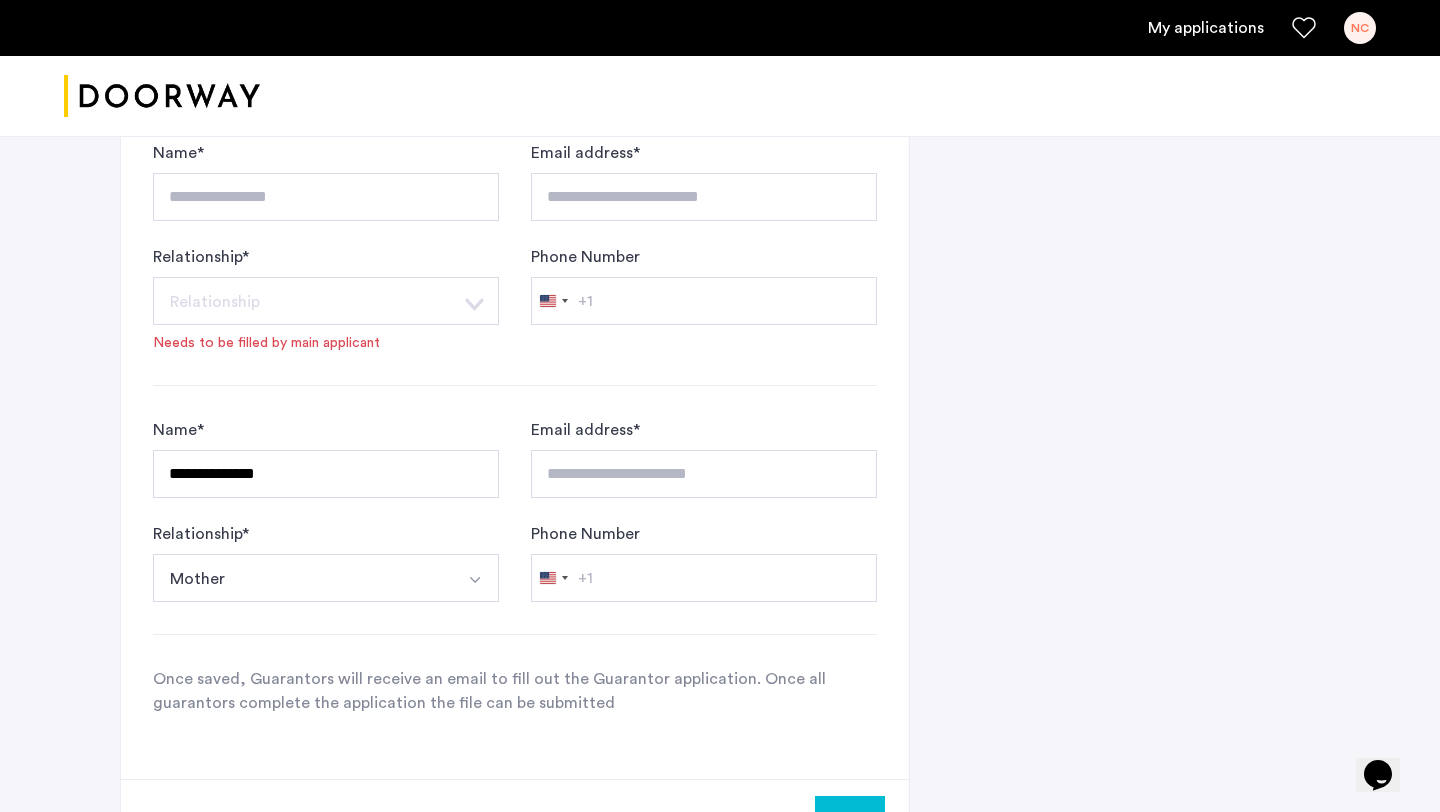 click on "**********" 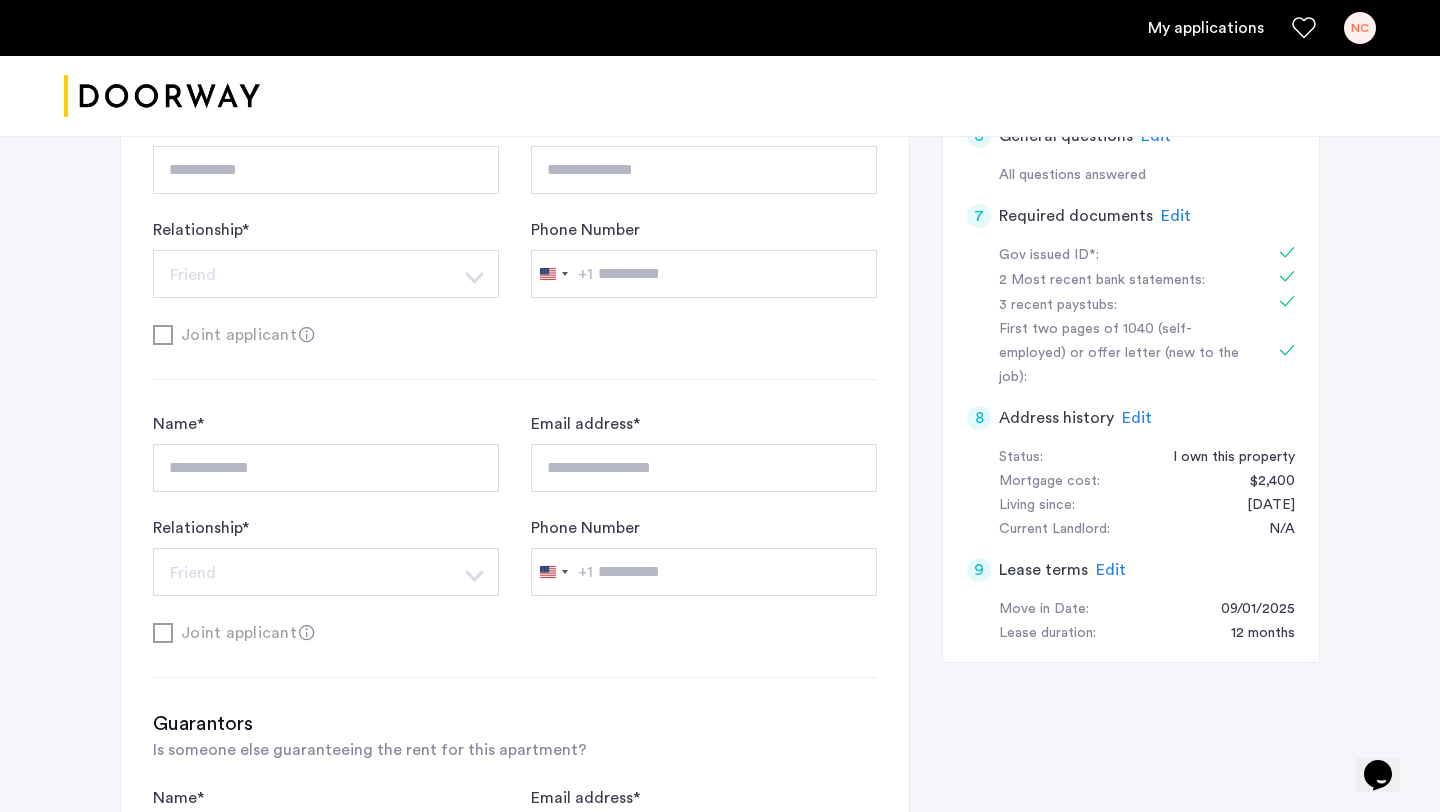 scroll, scrollTop: 0, scrollLeft: 0, axis: both 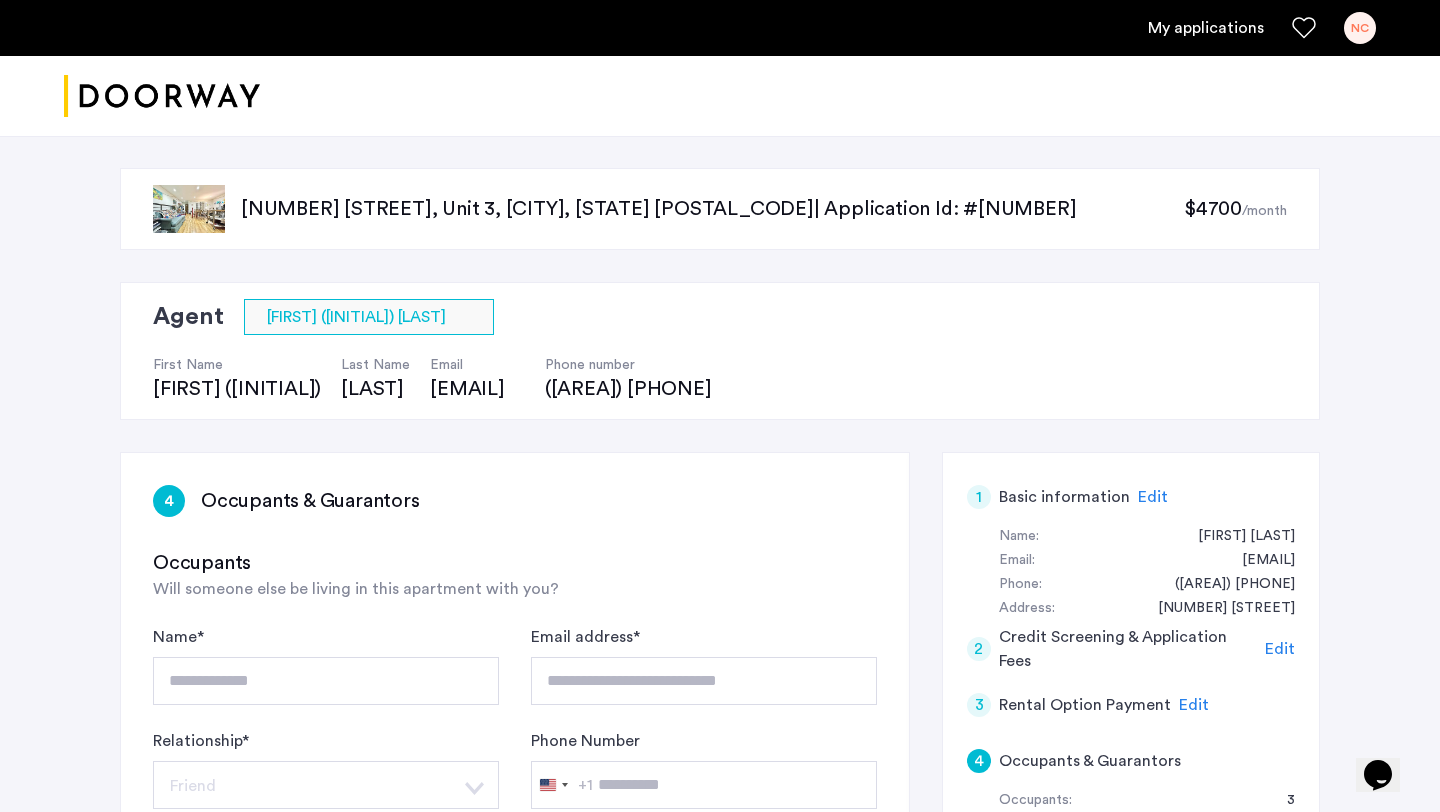 click 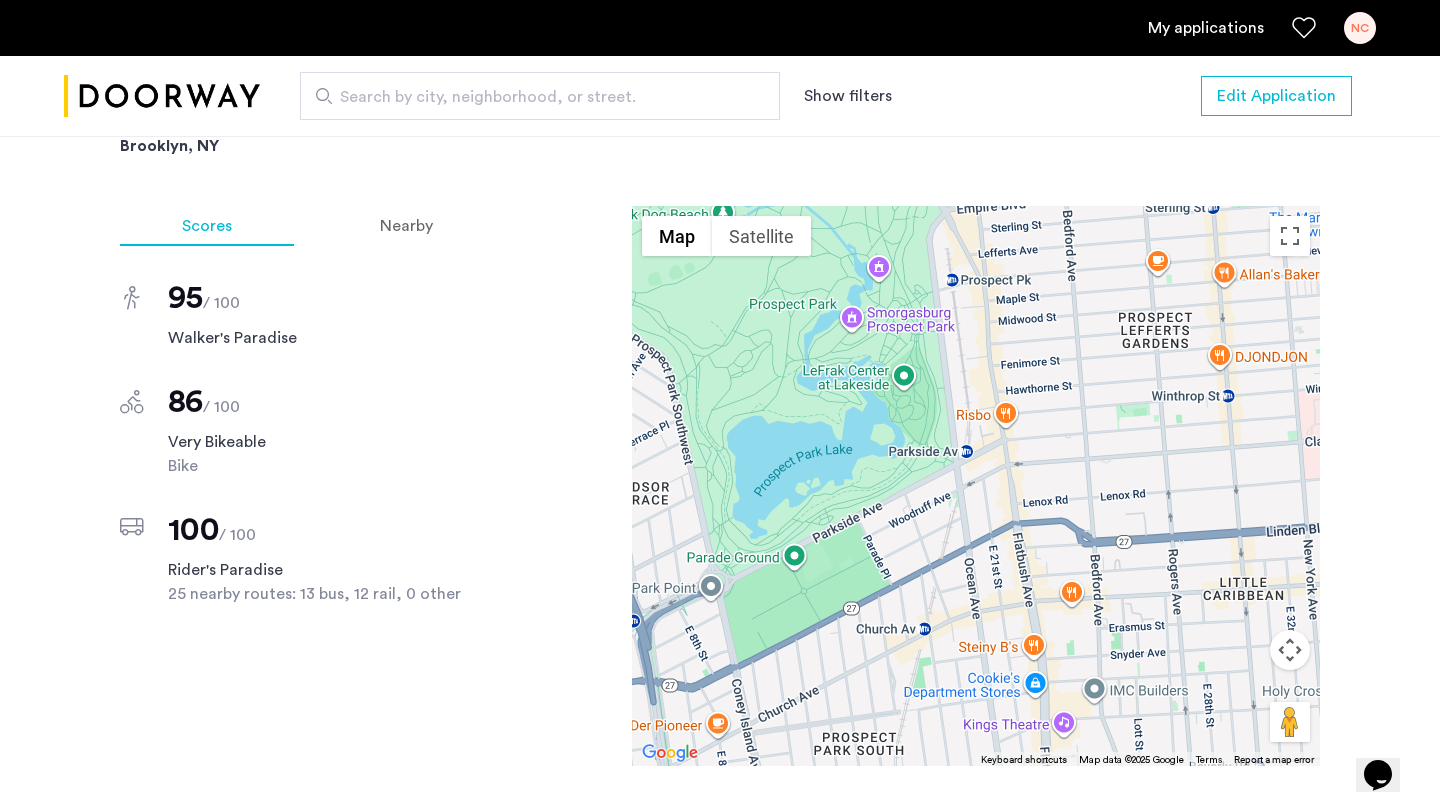 scroll, scrollTop: 1647, scrollLeft: 0, axis: vertical 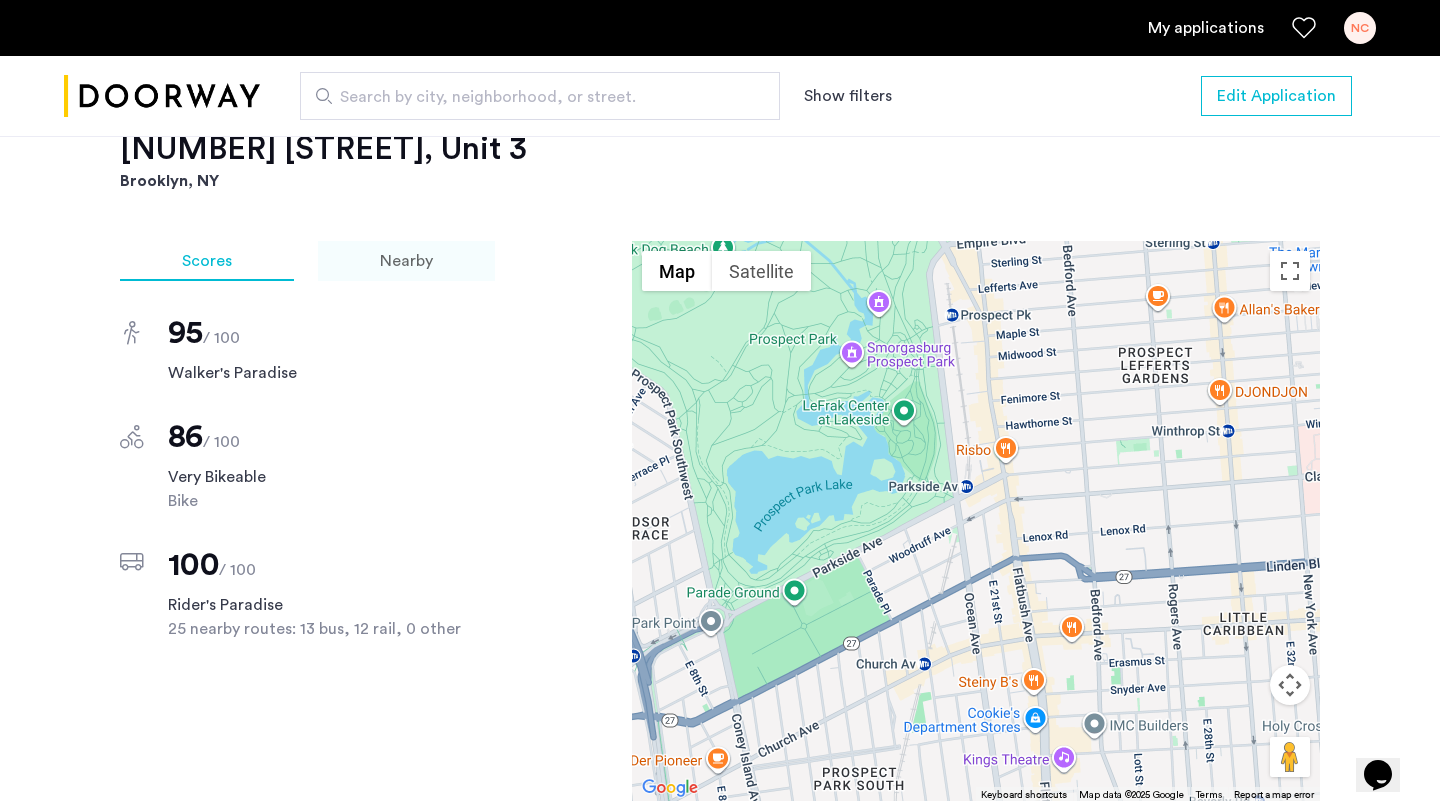 click on "Nearby" at bounding box center [406, 261] 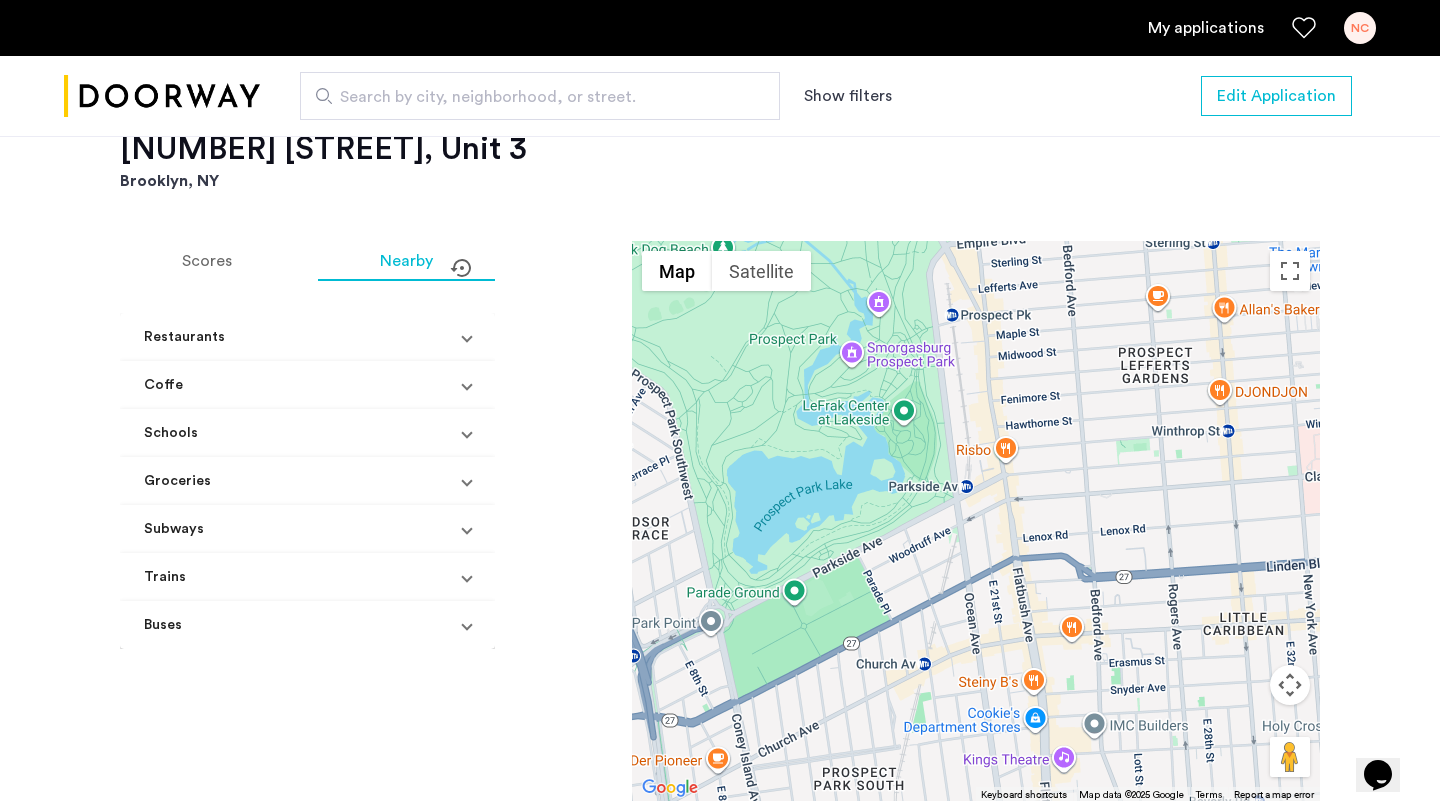 click on "Coffe" at bounding box center [295, 385] 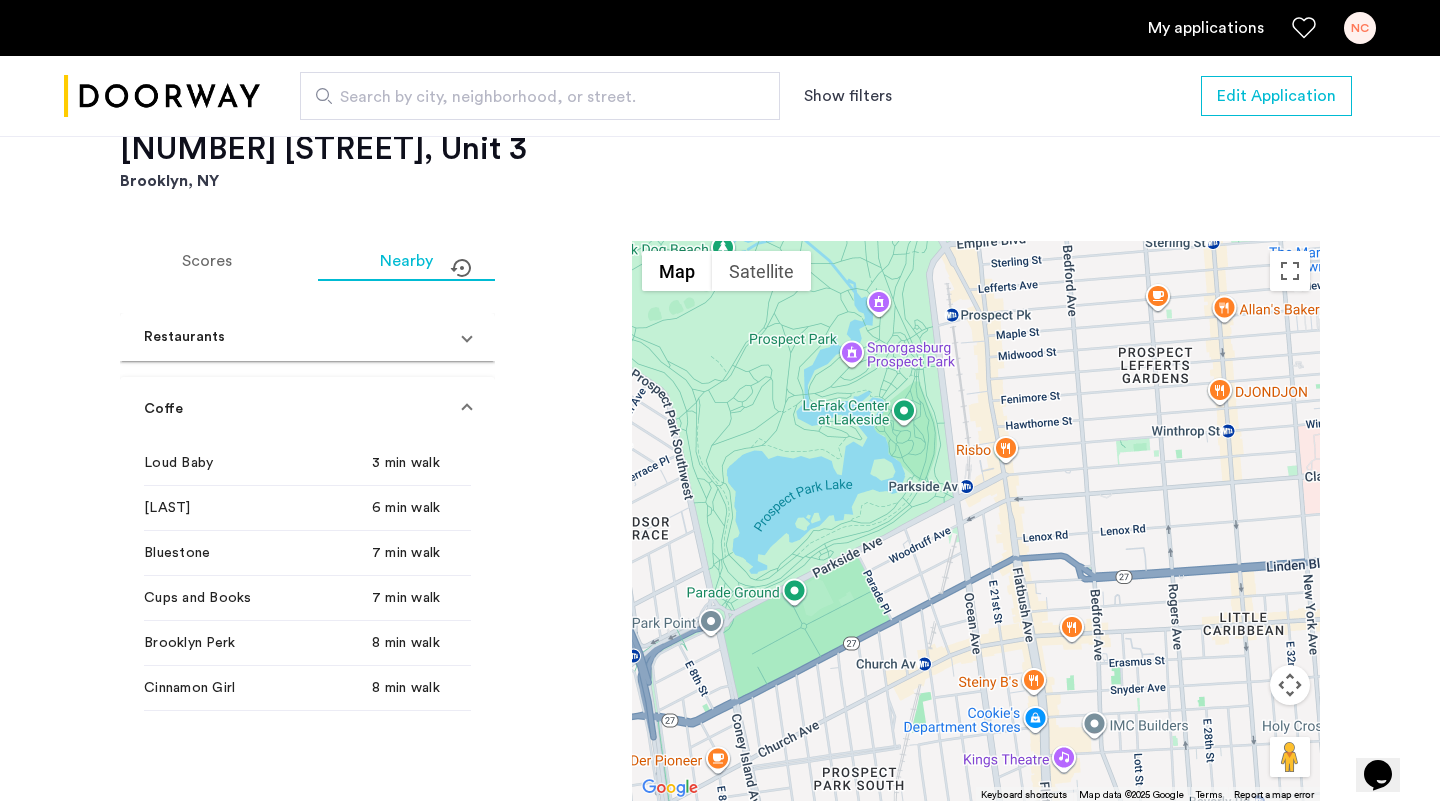 click on "Coffe" at bounding box center [307, 409] 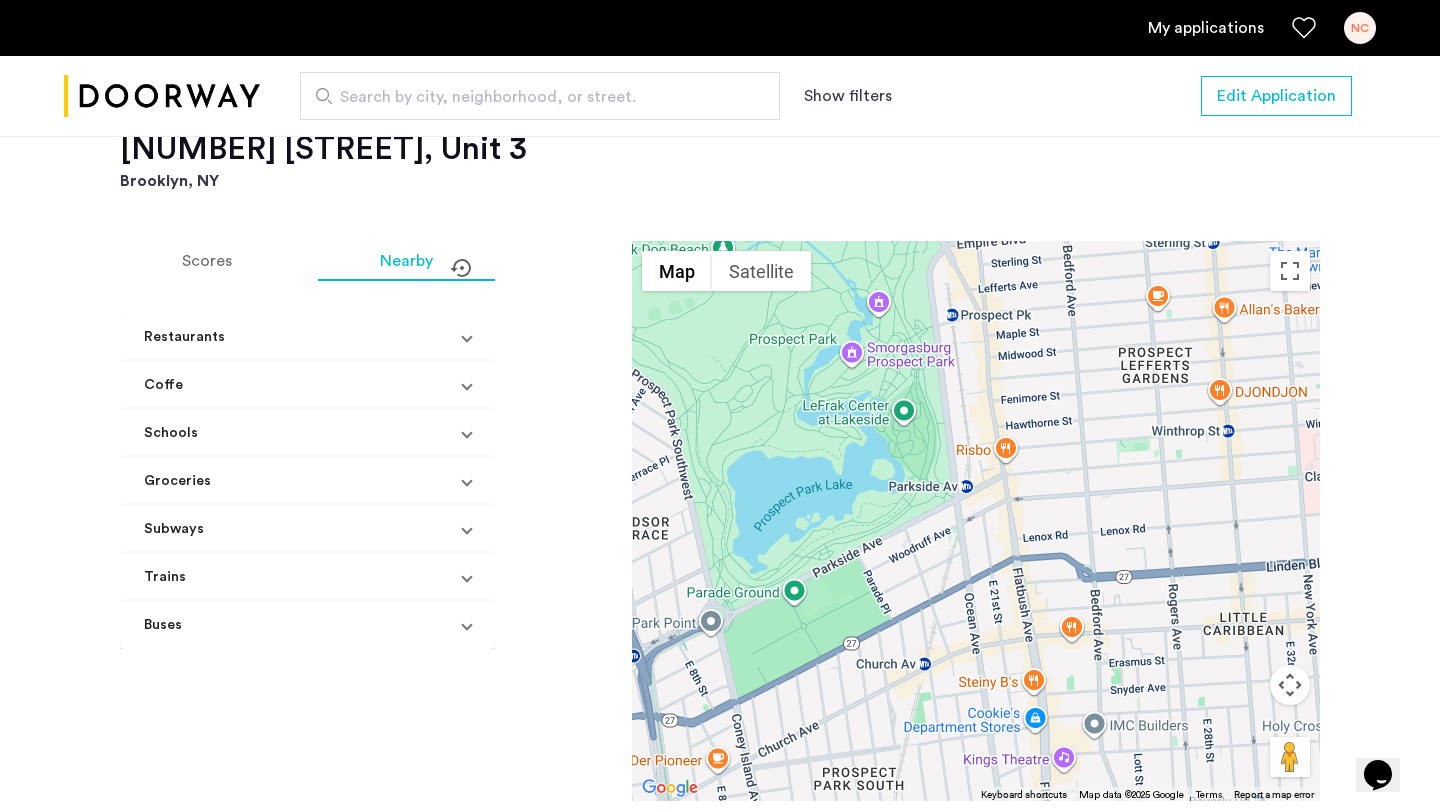 click on "Coffe" at bounding box center [295, 385] 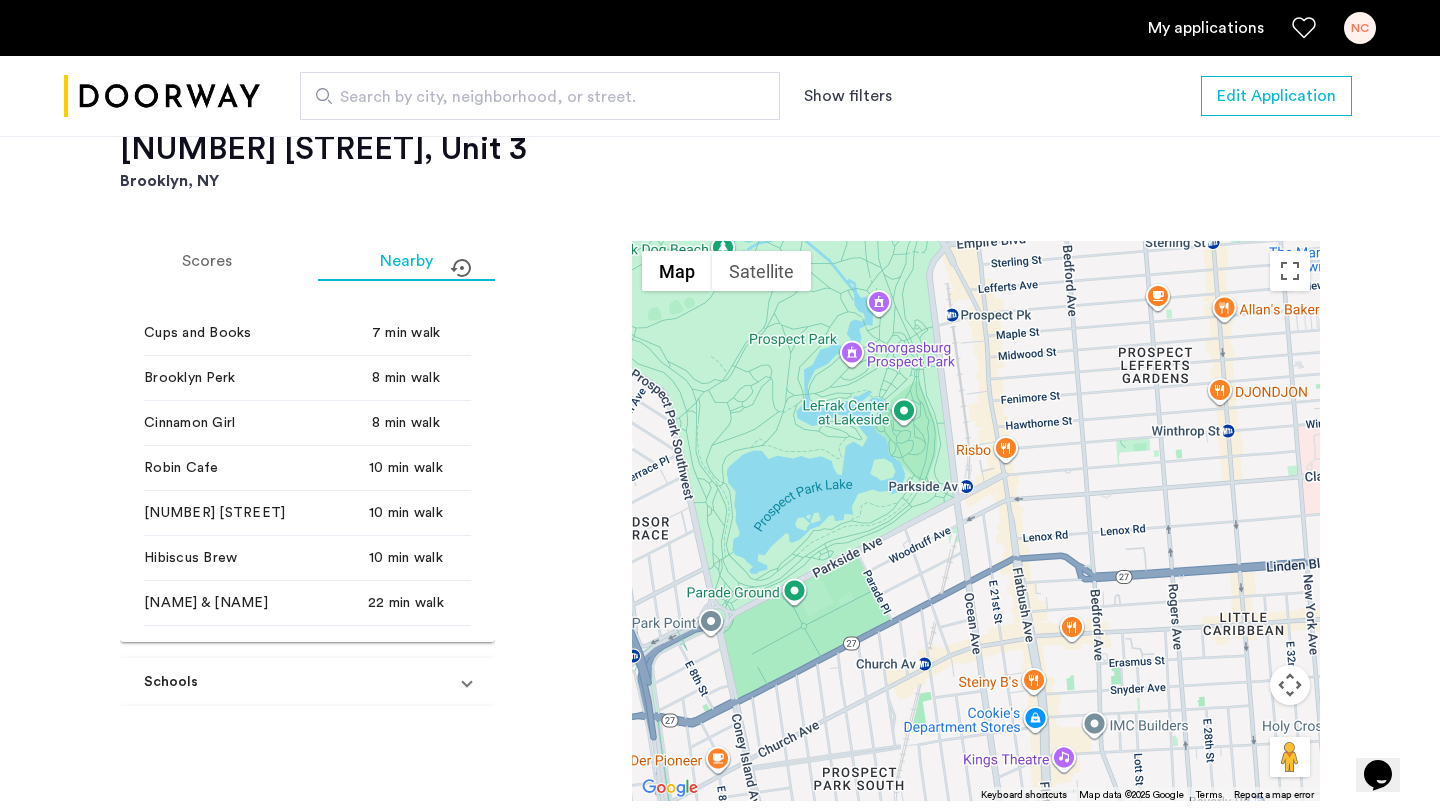 scroll, scrollTop: 0, scrollLeft: 0, axis: both 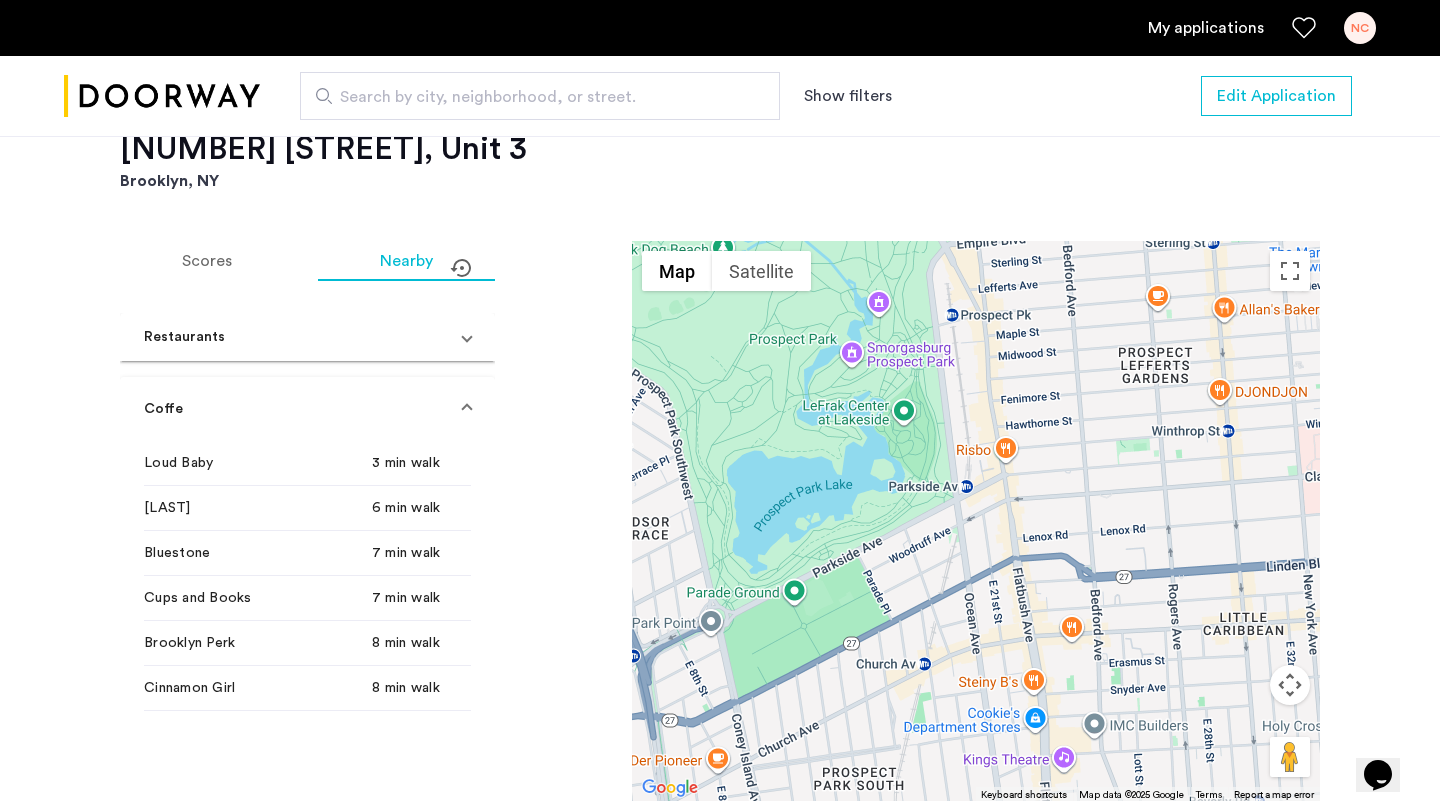 click on "Coffe" at bounding box center (307, 409) 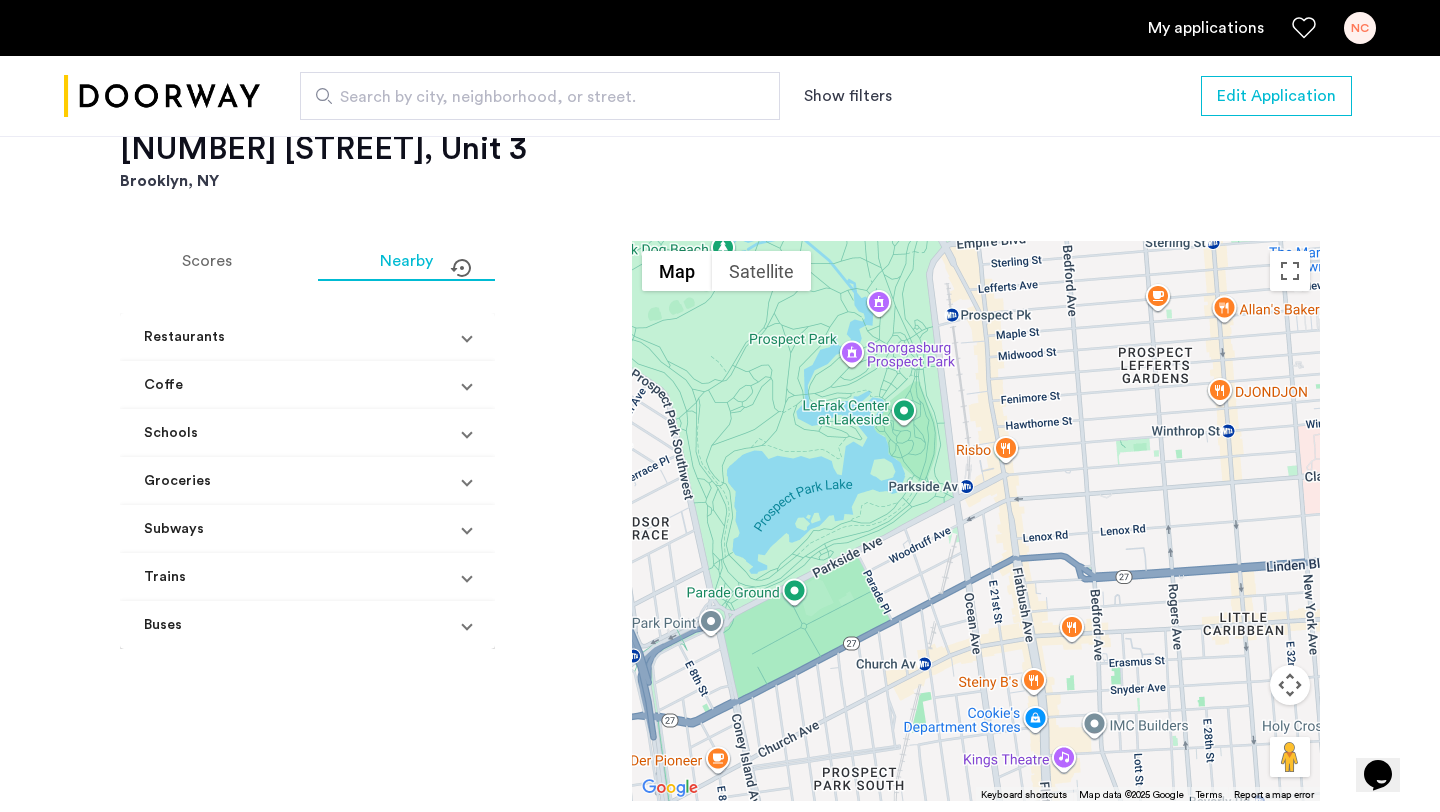 click on "Groceries" at bounding box center [303, 481] 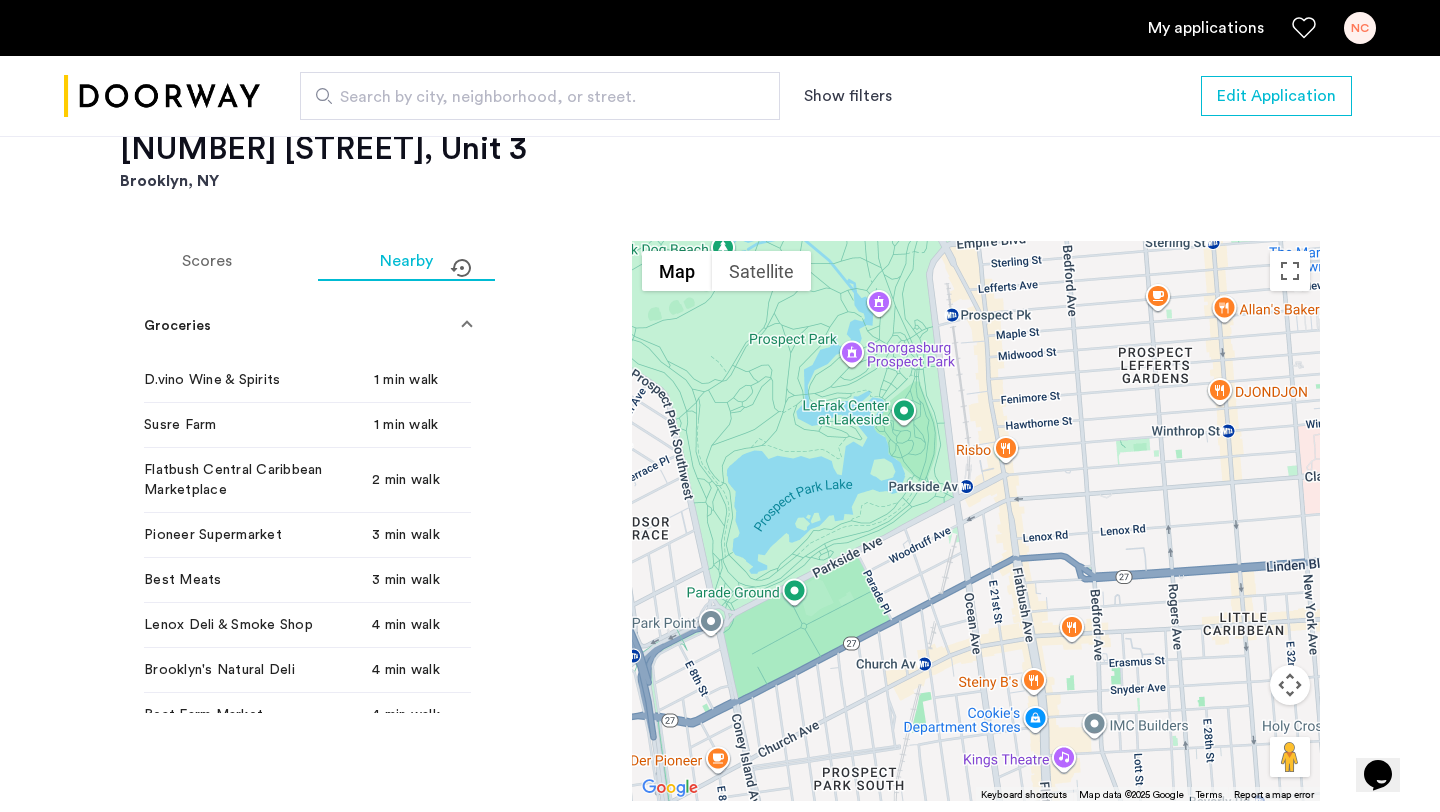 scroll, scrollTop: 112, scrollLeft: 0, axis: vertical 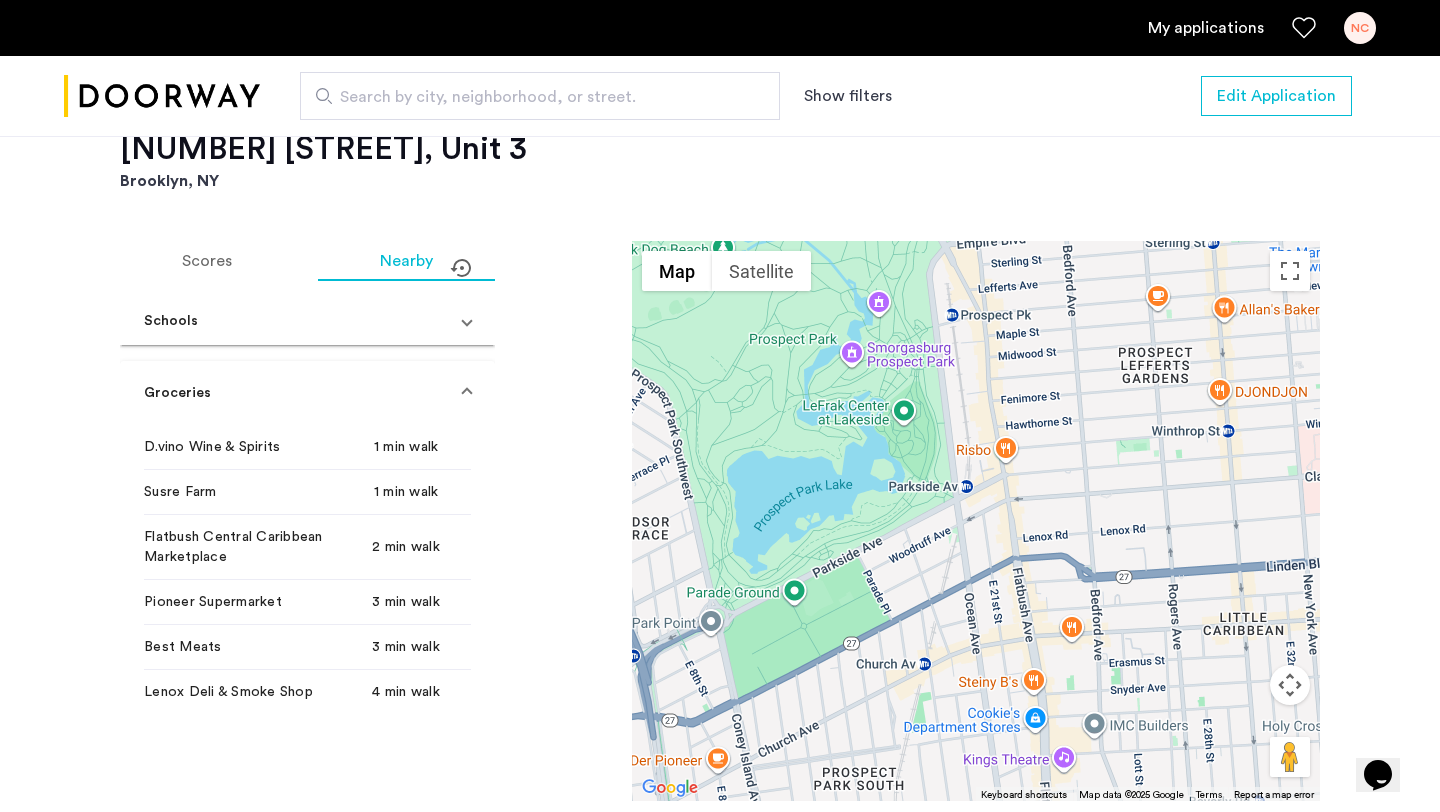 click on "Groceries" at bounding box center [303, 393] 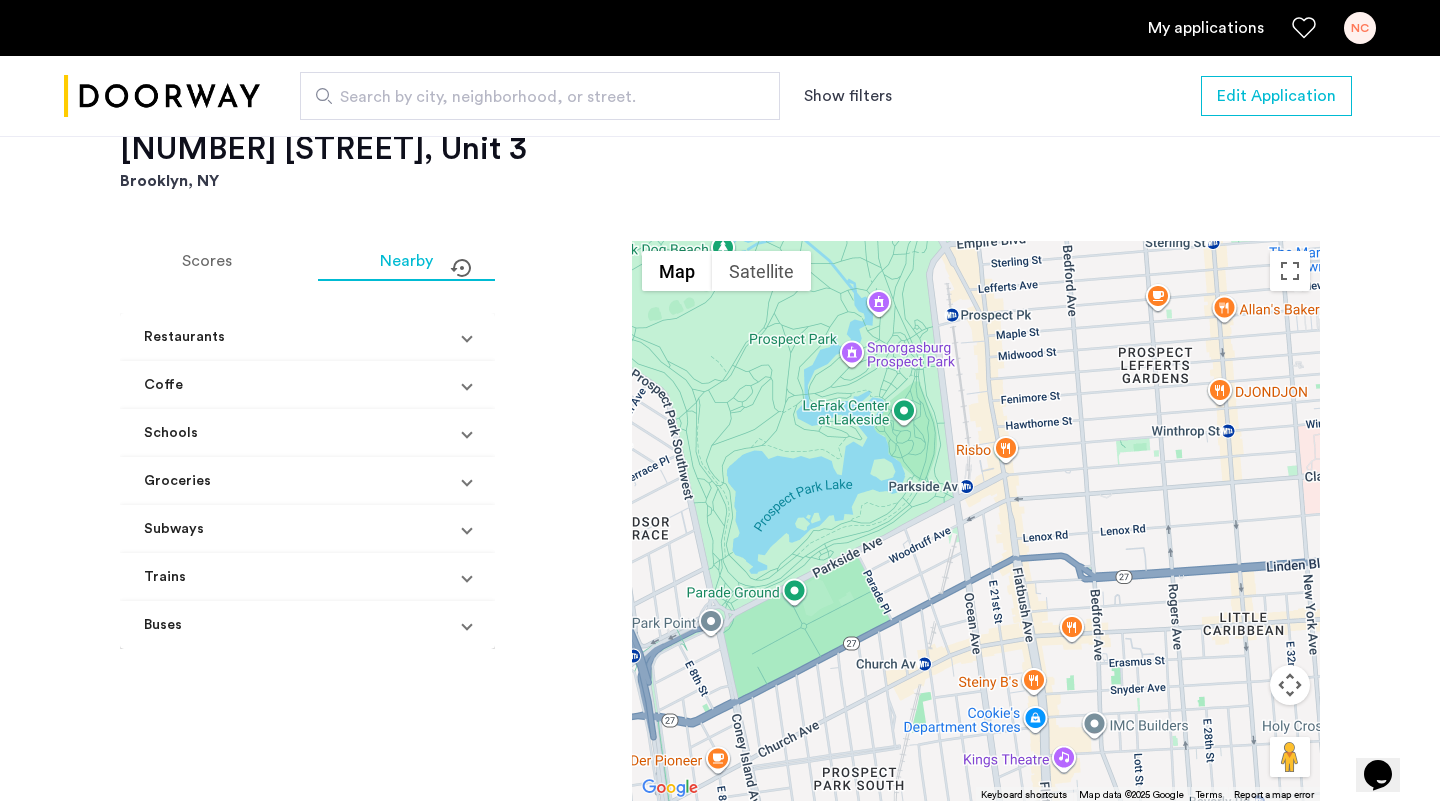 scroll, scrollTop: 0, scrollLeft: 0, axis: both 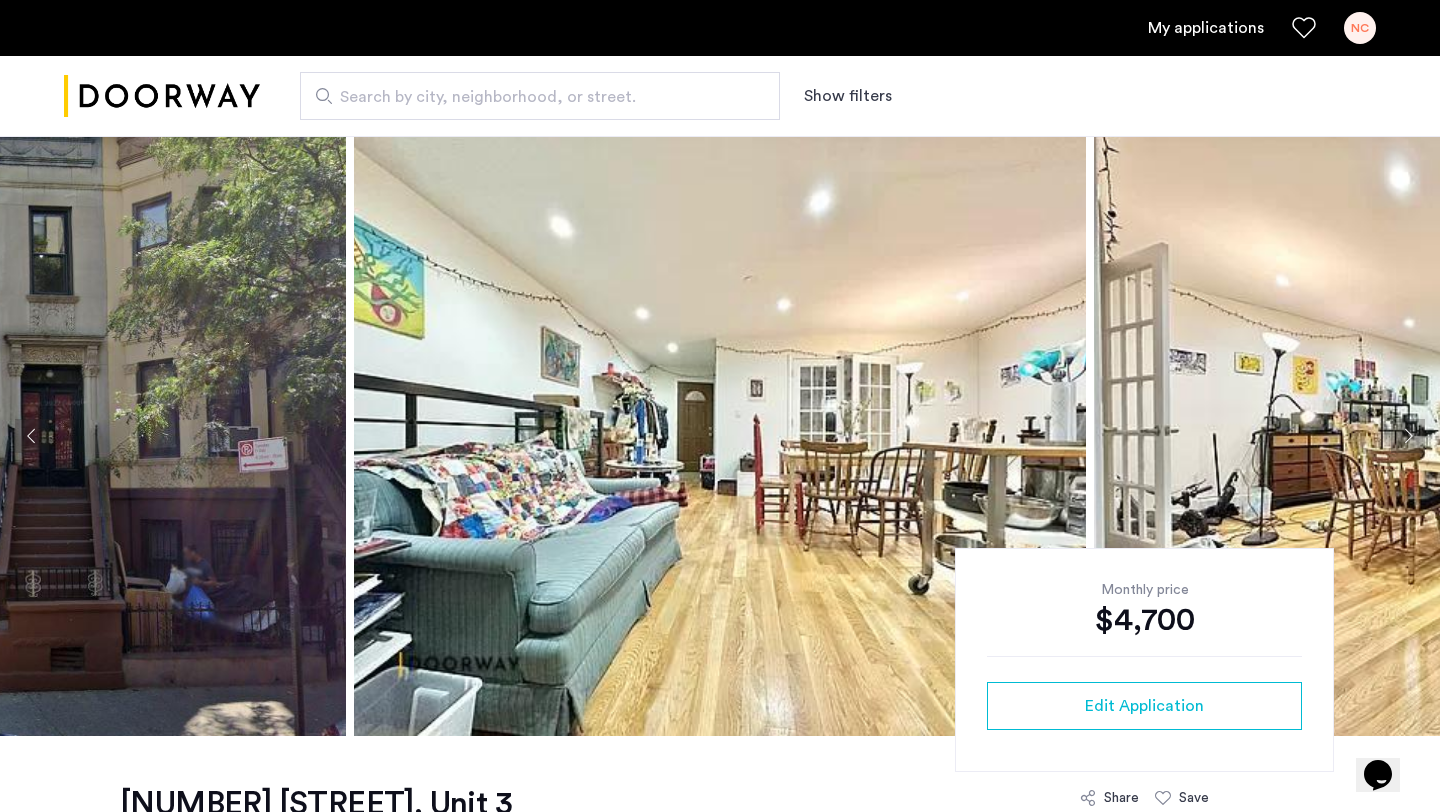 click on "My applications" at bounding box center [1206, 28] 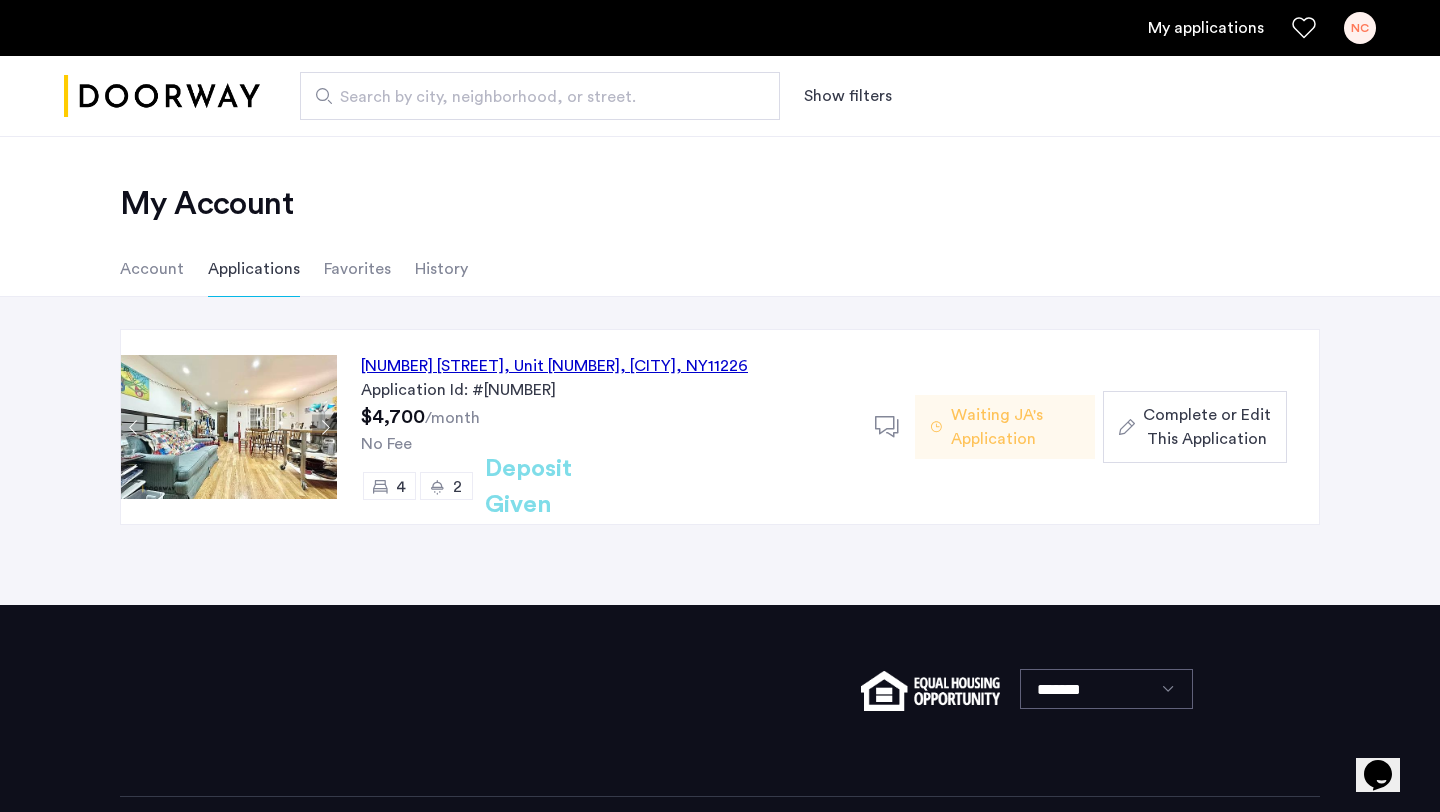 drag, startPoint x: 1208, startPoint y: 34, endPoint x: 1083, endPoint y: 276, distance: 272.3766 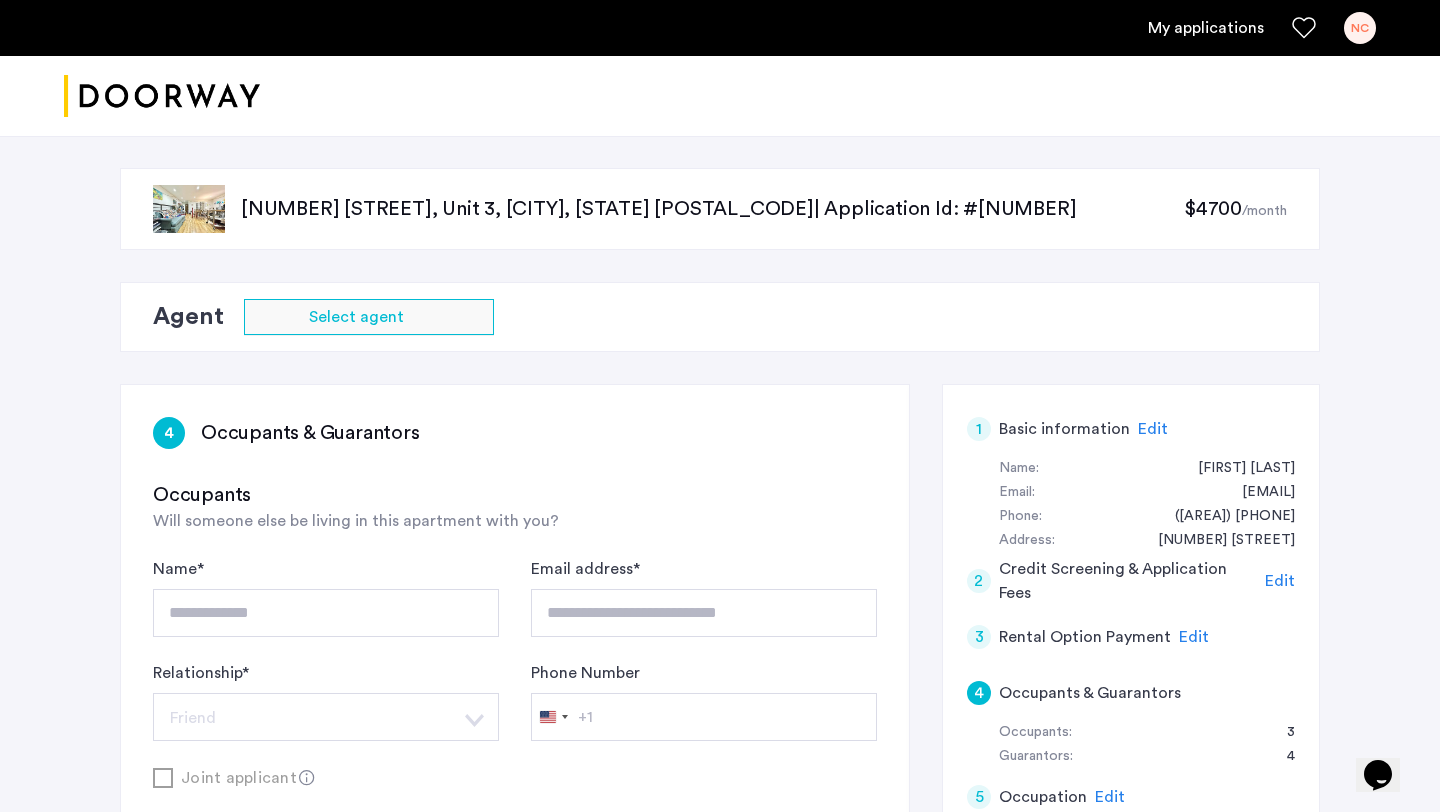 type on "**********" 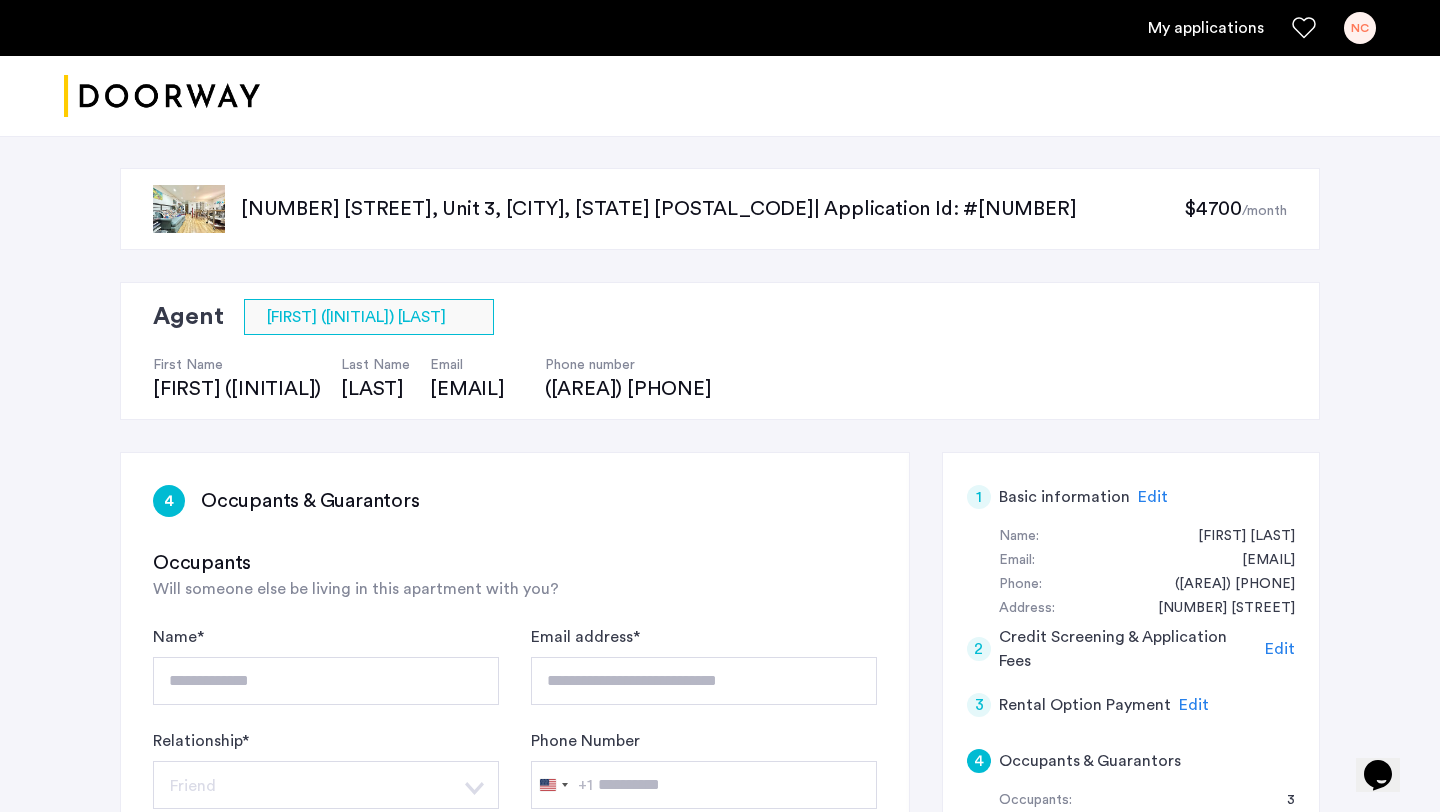 scroll, scrollTop: 2382, scrollLeft: 0, axis: vertical 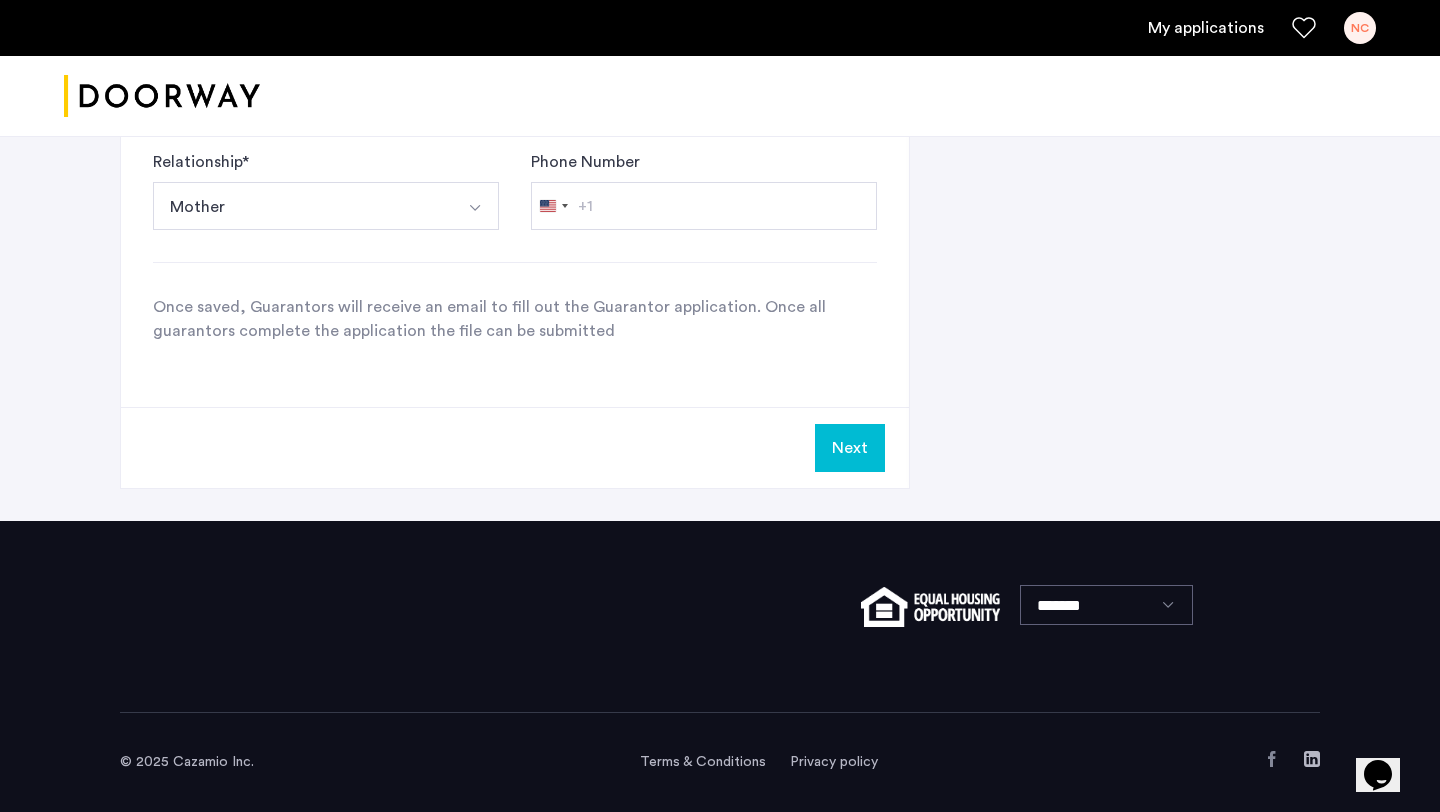 click on "Next" 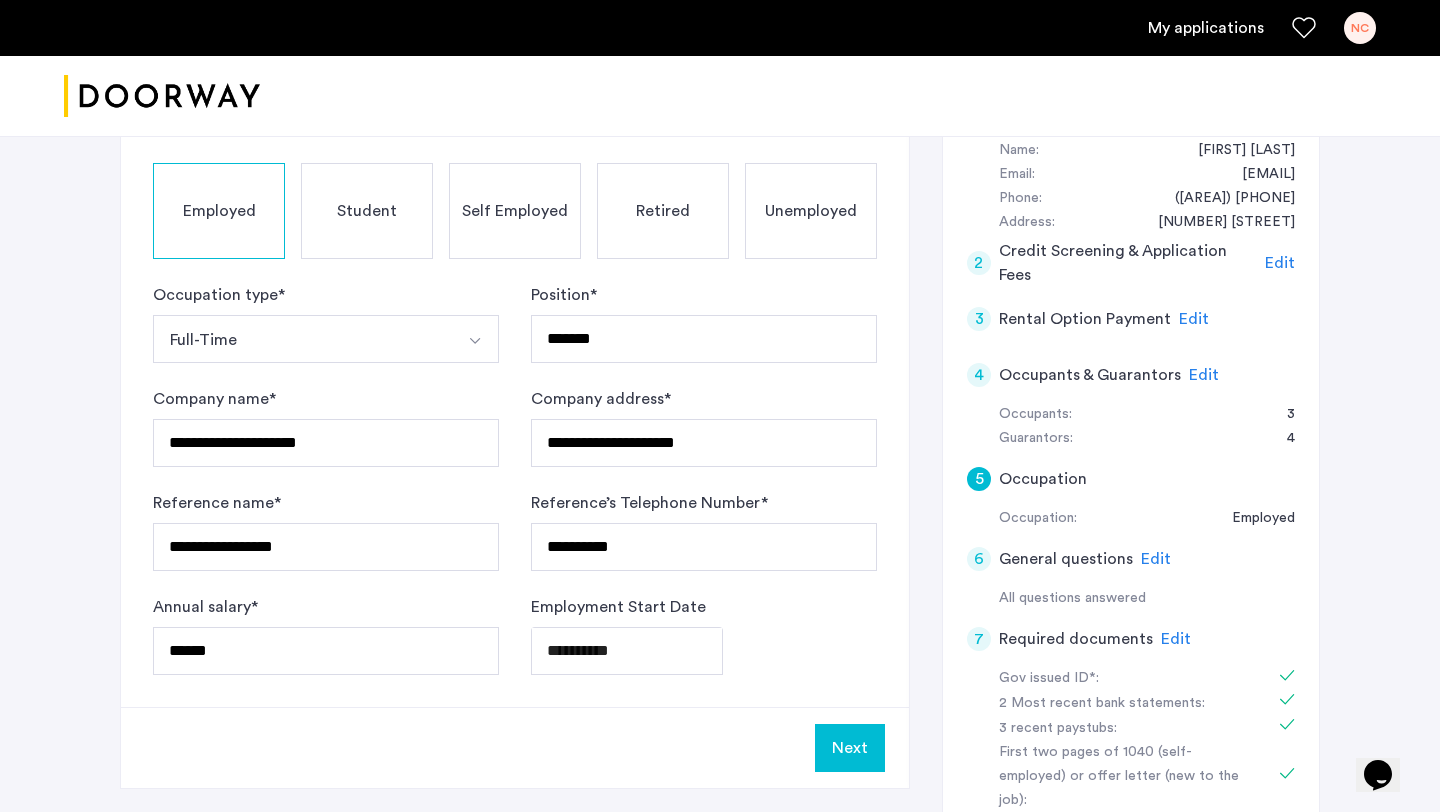 scroll, scrollTop: 421, scrollLeft: 0, axis: vertical 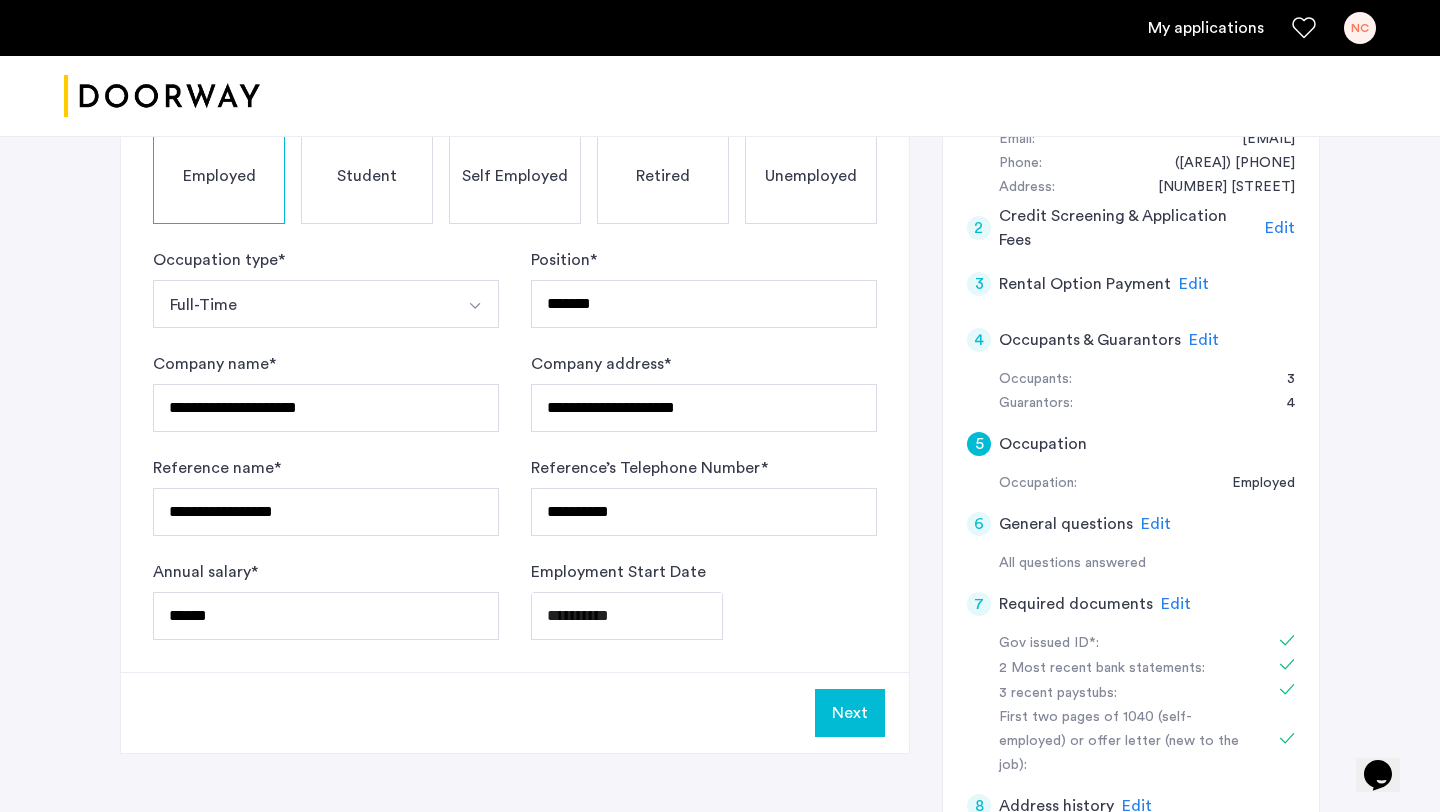 click on "Edit" 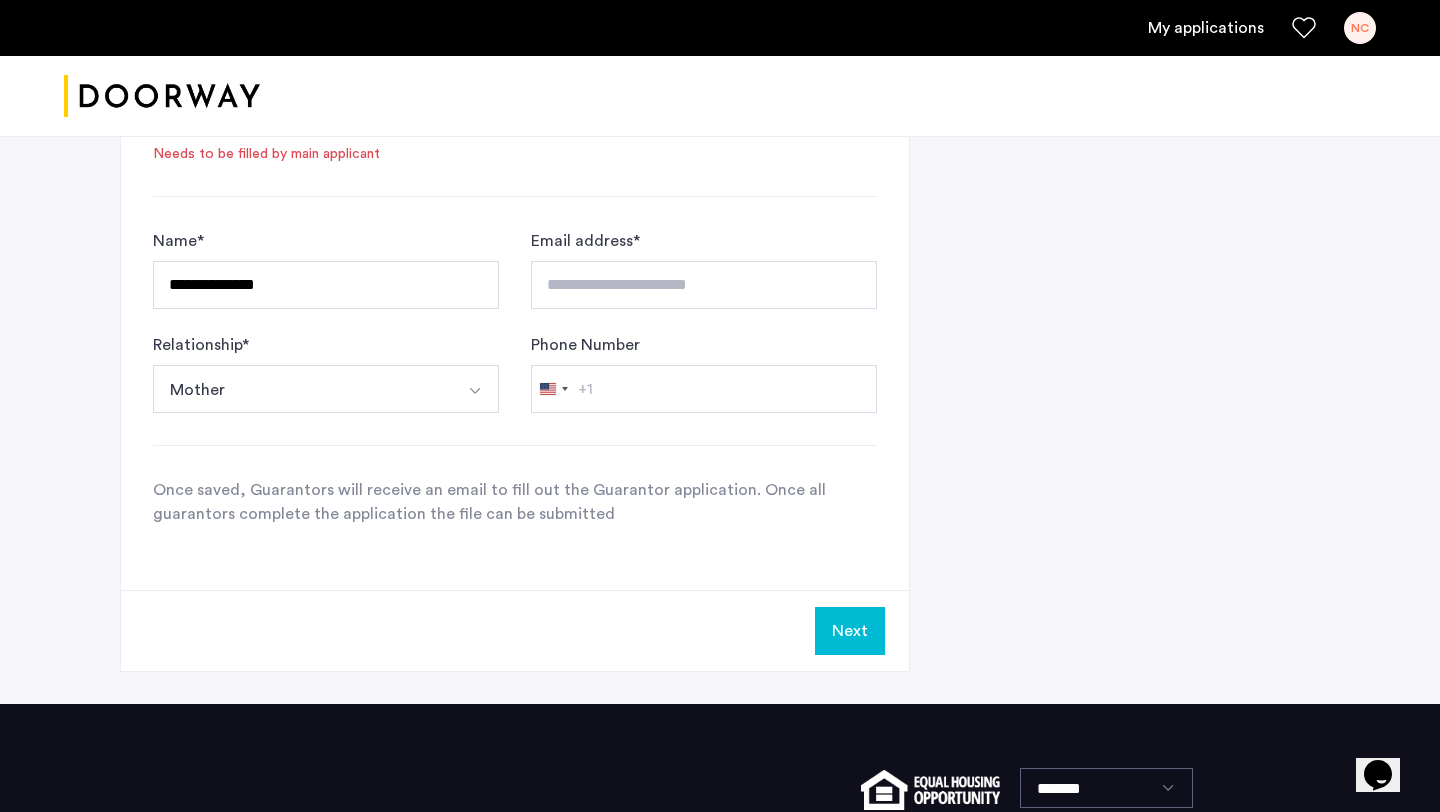 scroll, scrollTop: 2253, scrollLeft: 0, axis: vertical 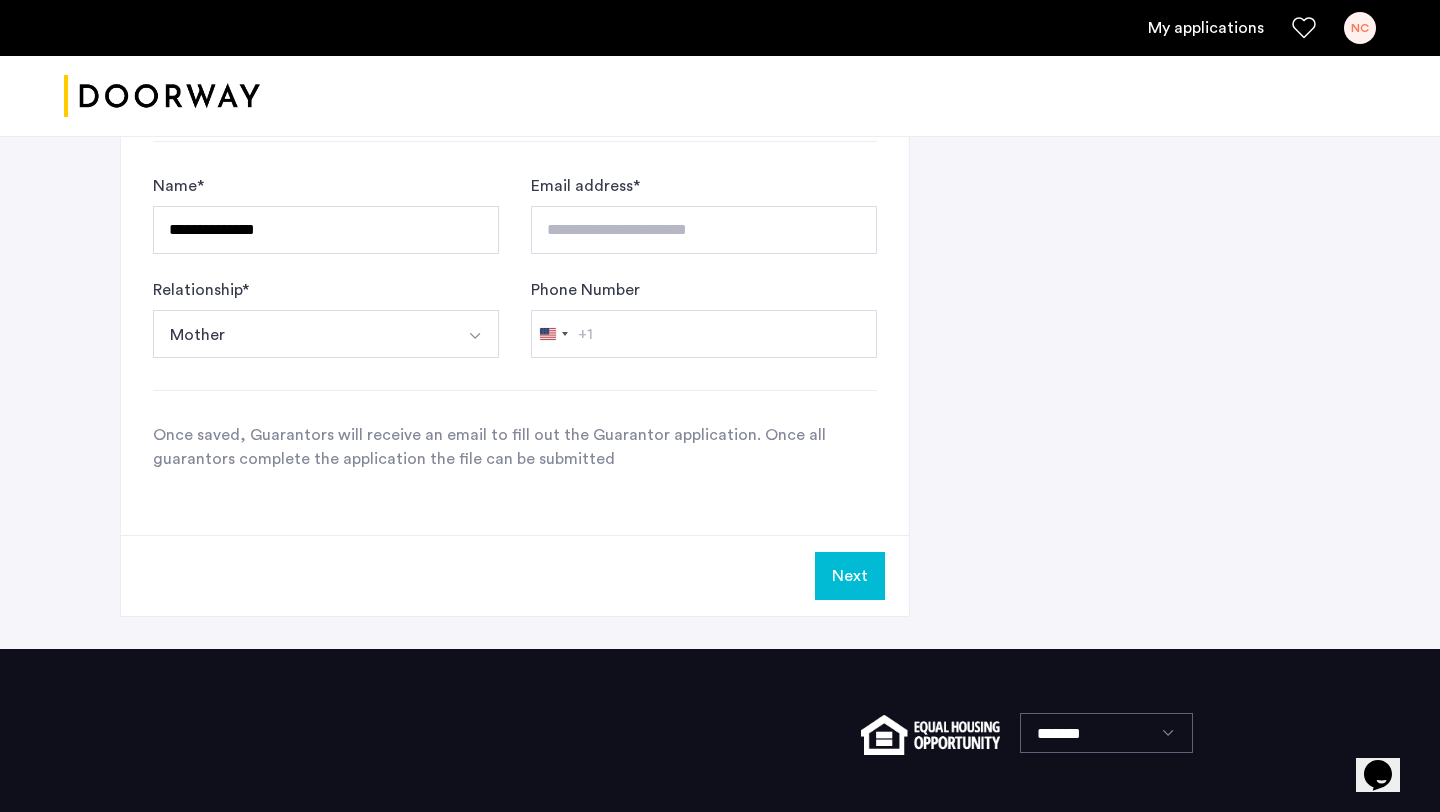 click on "Next" 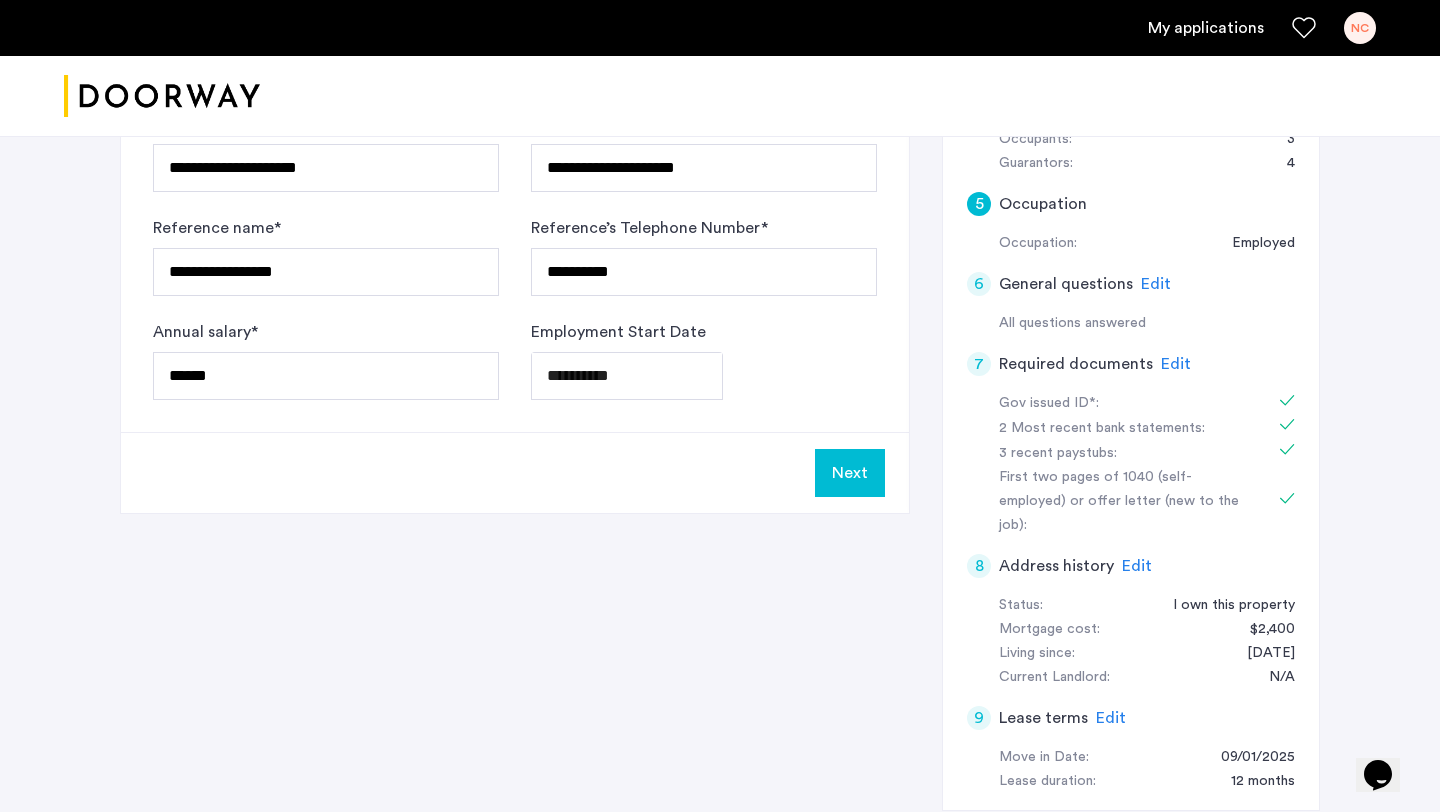 scroll, scrollTop: 646, scrollLeft: 0, axis: vertical 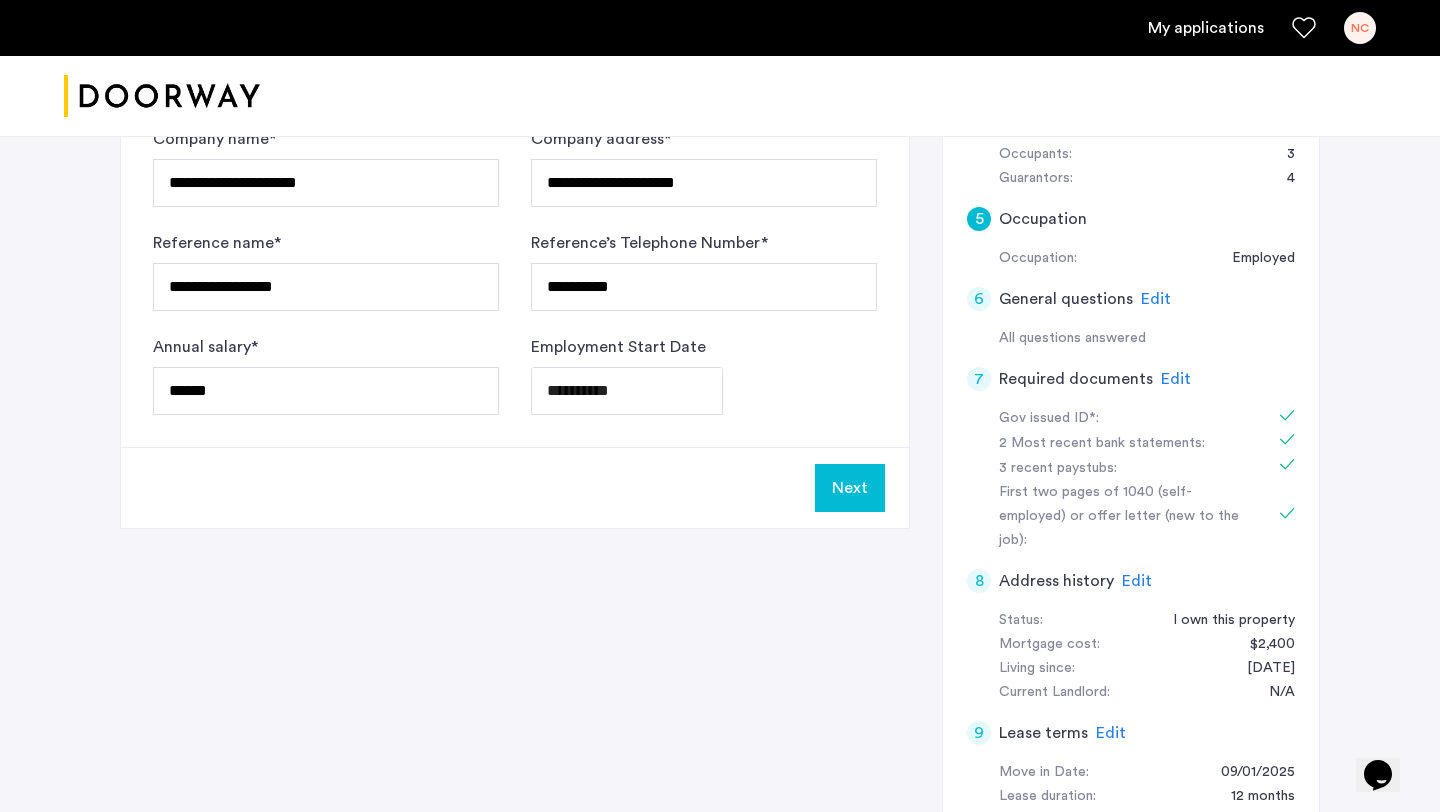 click on "Next" 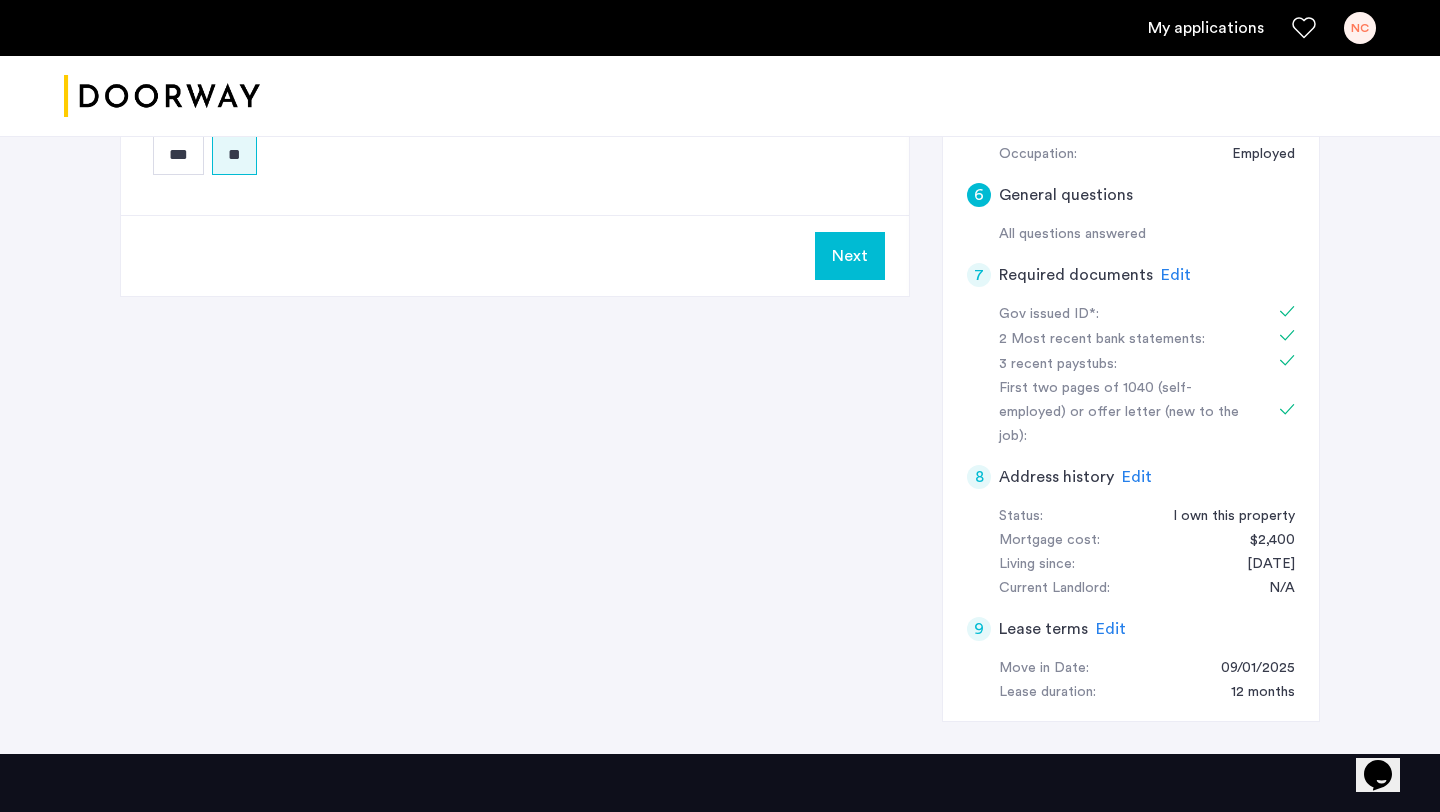 scroll, scrollTop: 632, scrollLeft: 0, axis: vertical 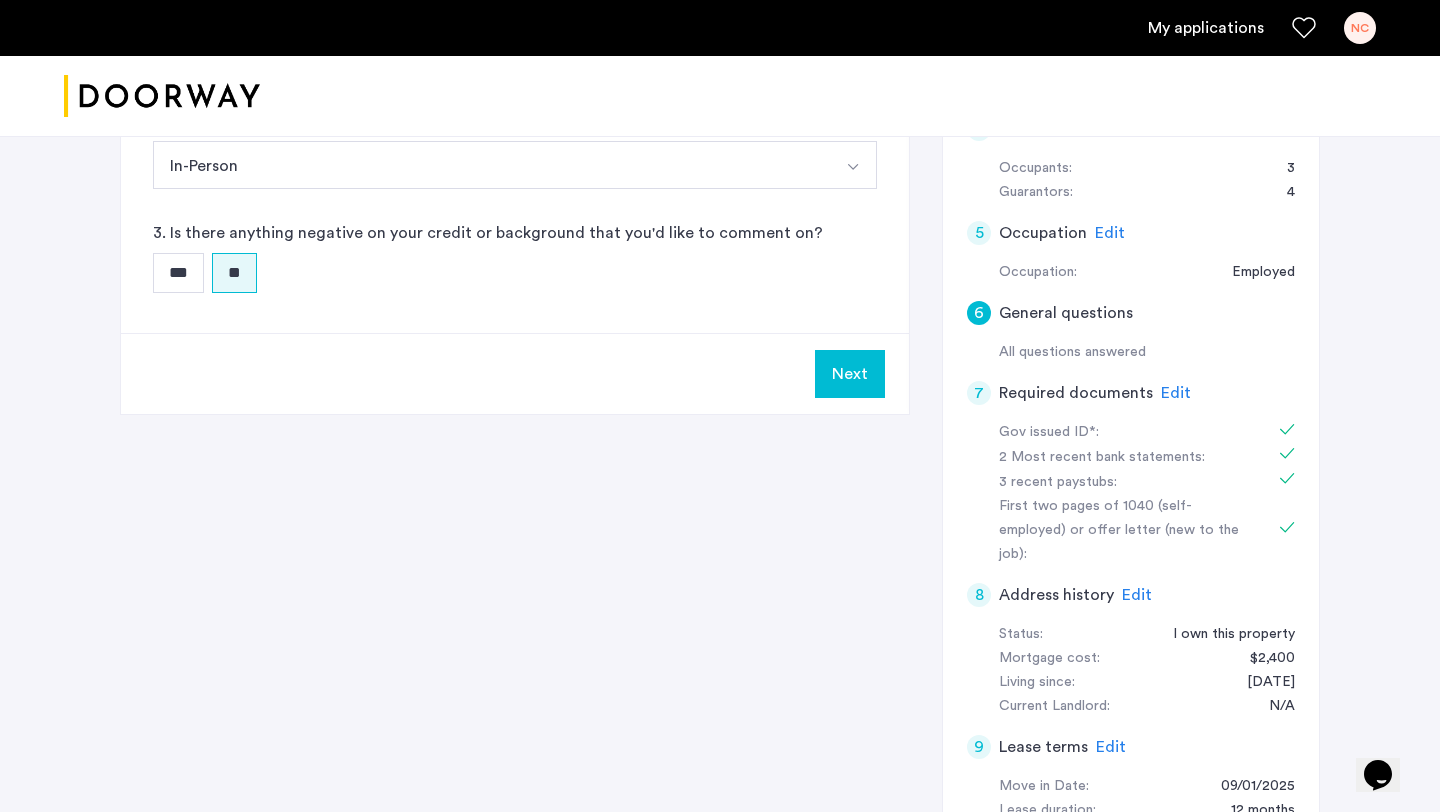 click on "Next" at bounding box center [850, 374] 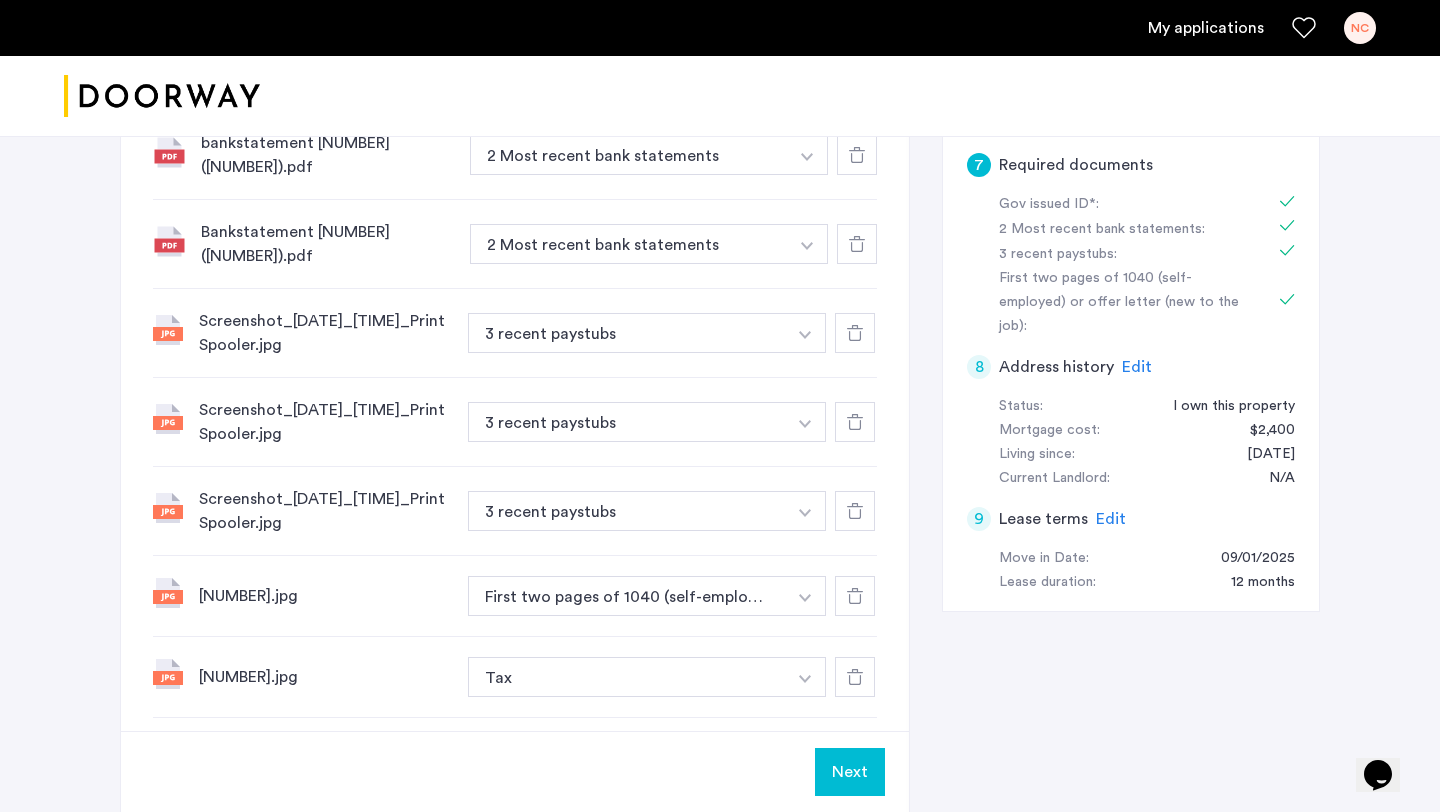 scroll, scrollTop: 1024, scrollLeft: 0, axis: vertical 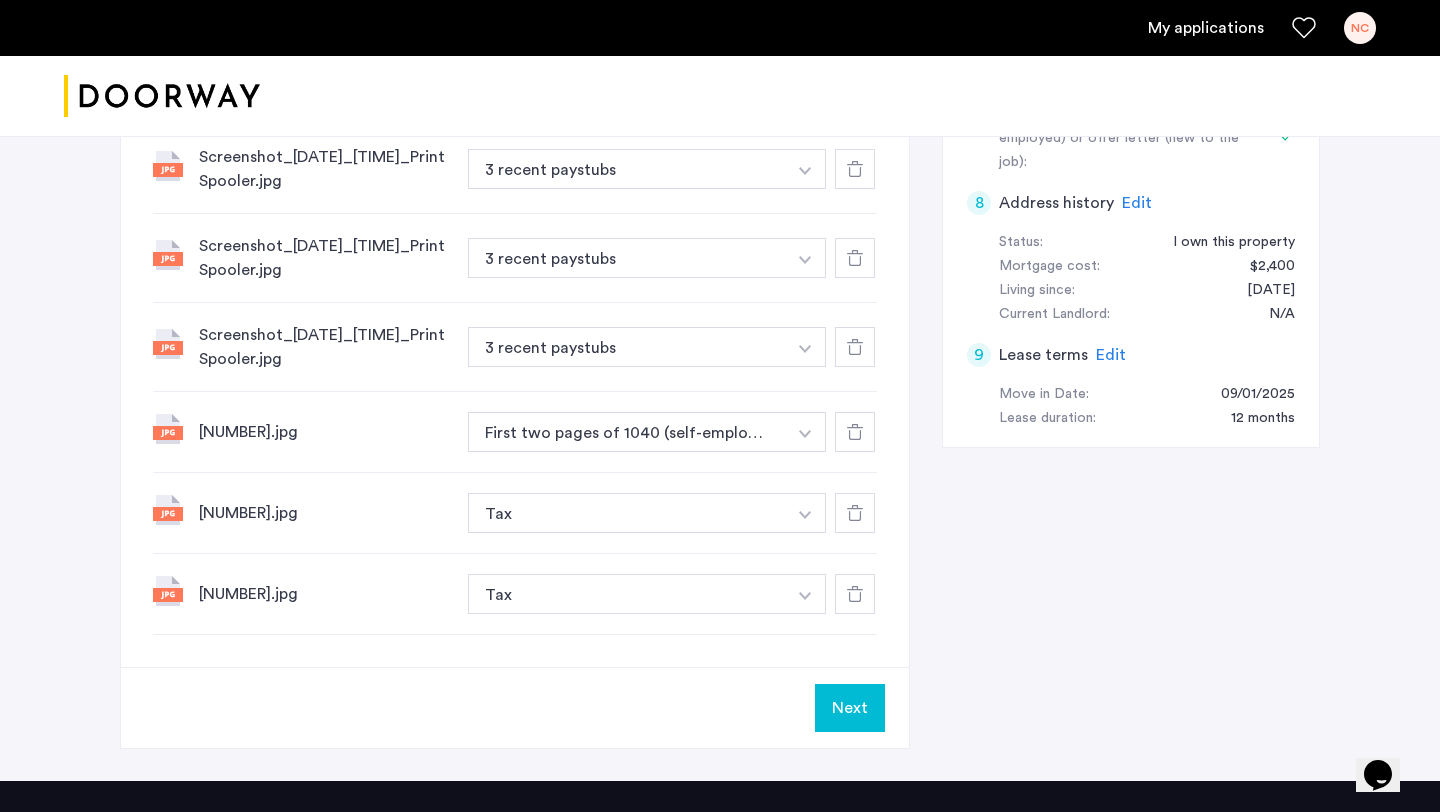 click on "Next" 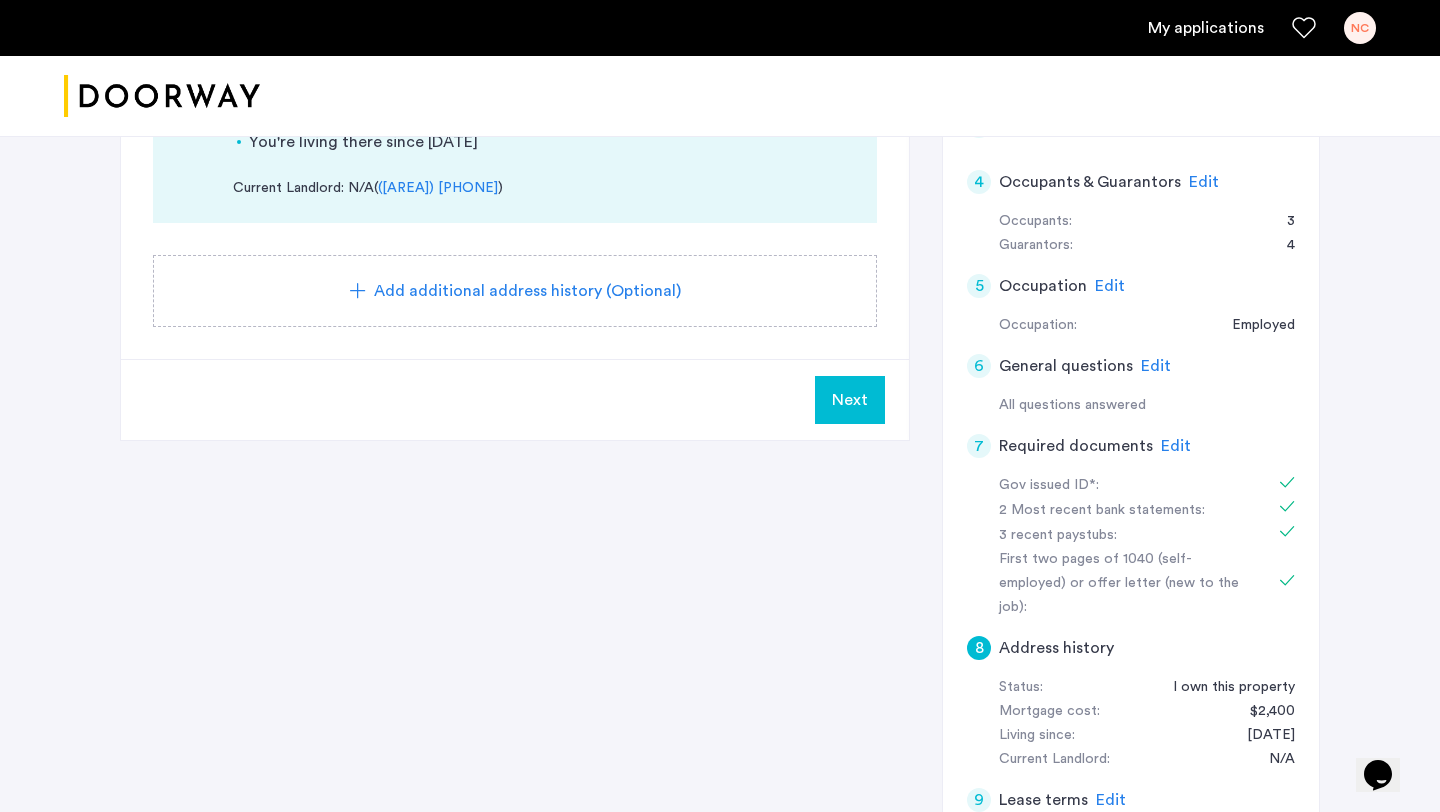 scroll, scrollTop: 558, scrollLeft: 0, axis: vertical 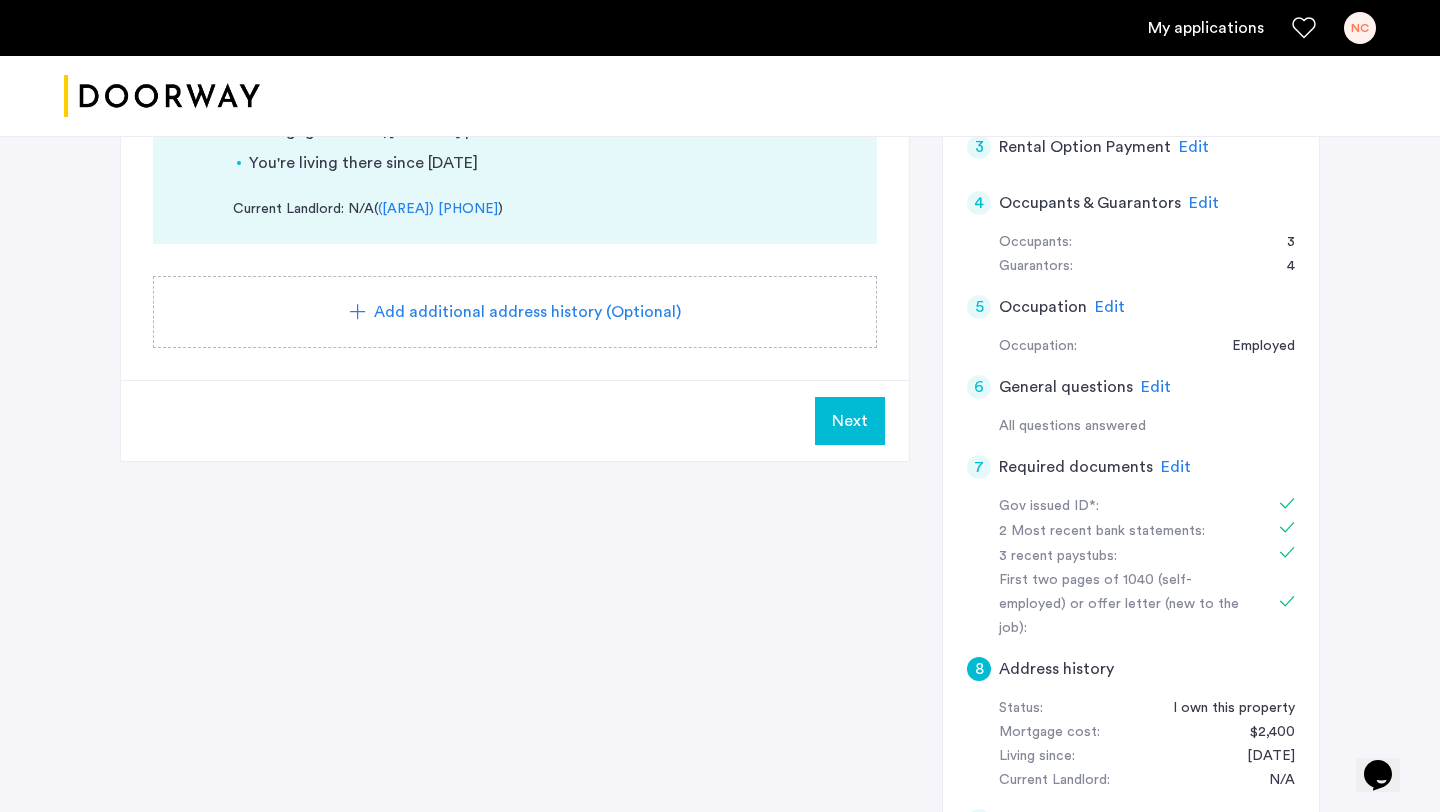 click on "Next" 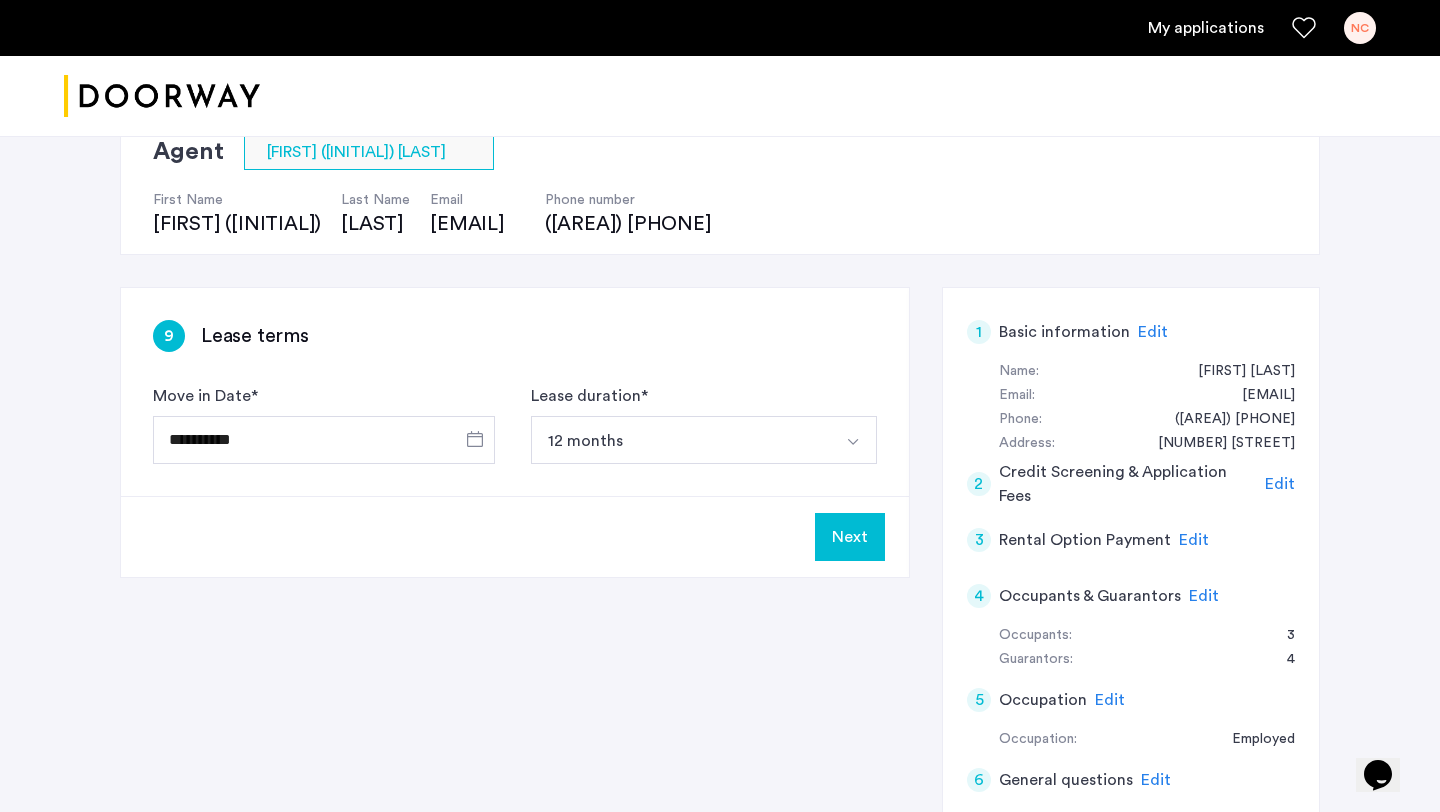 scroll, scrollTop: 209, scrollLeft: 0, axis: vertical 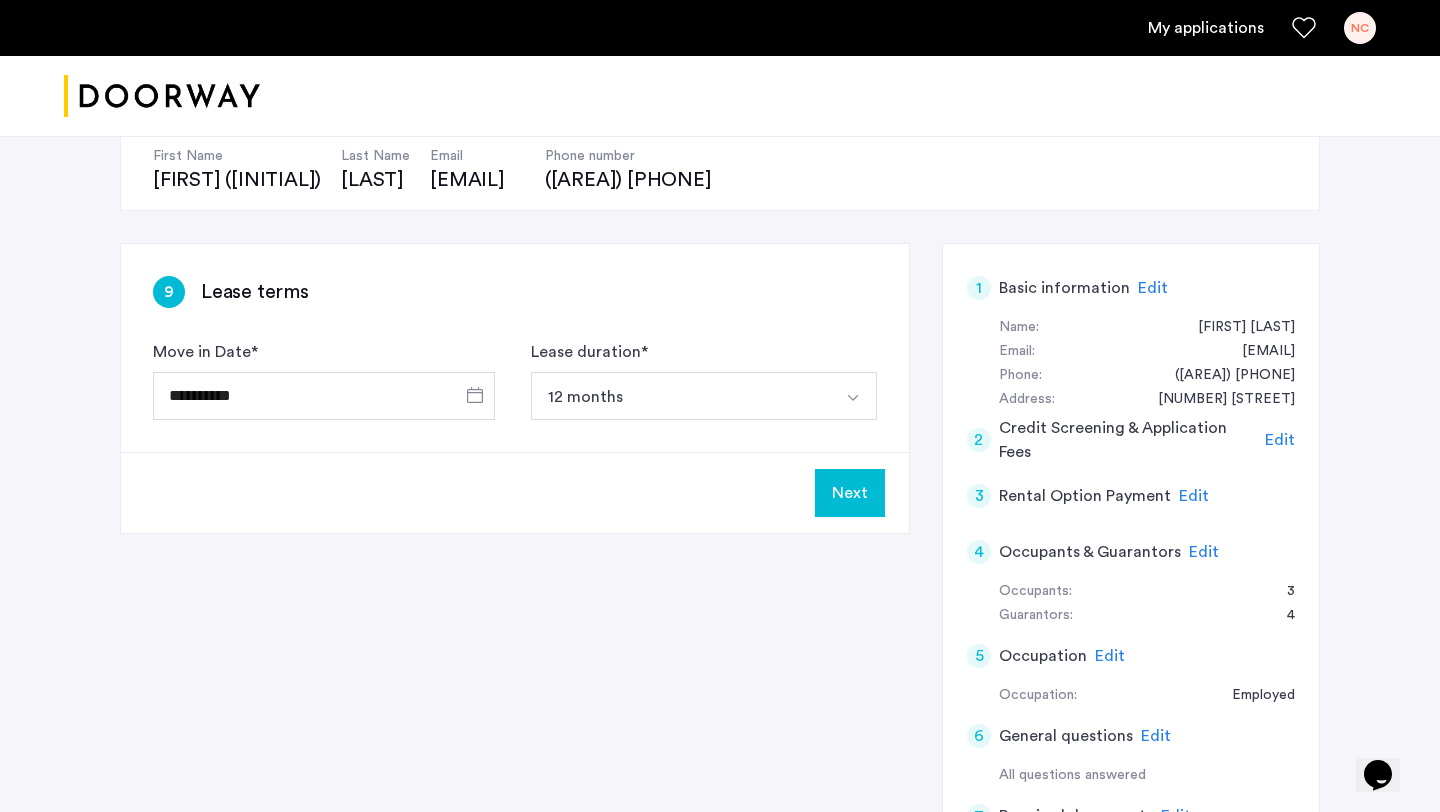 click on "Next" 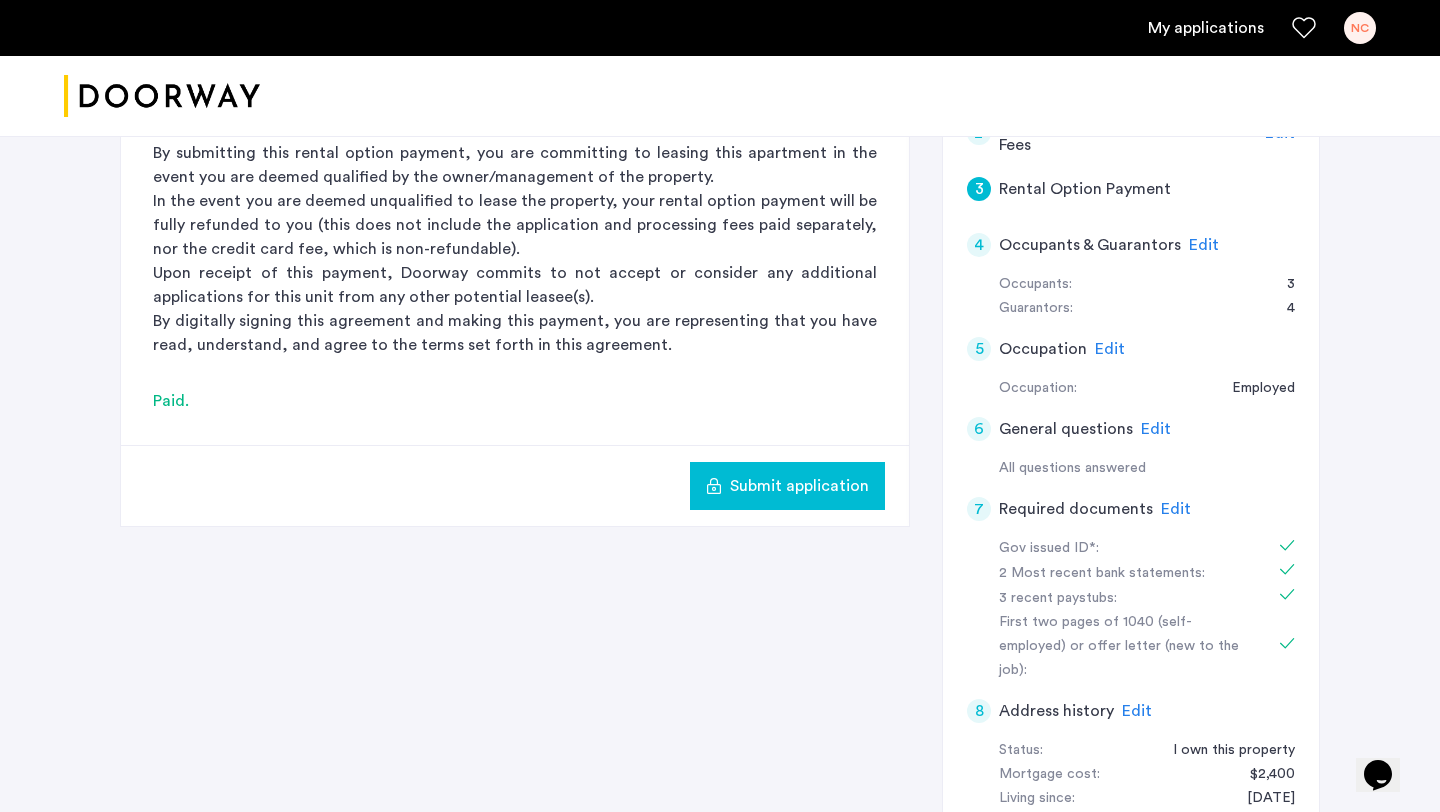 scroll, scrollTop: 478, scrollLeft: 0, axis: vertical 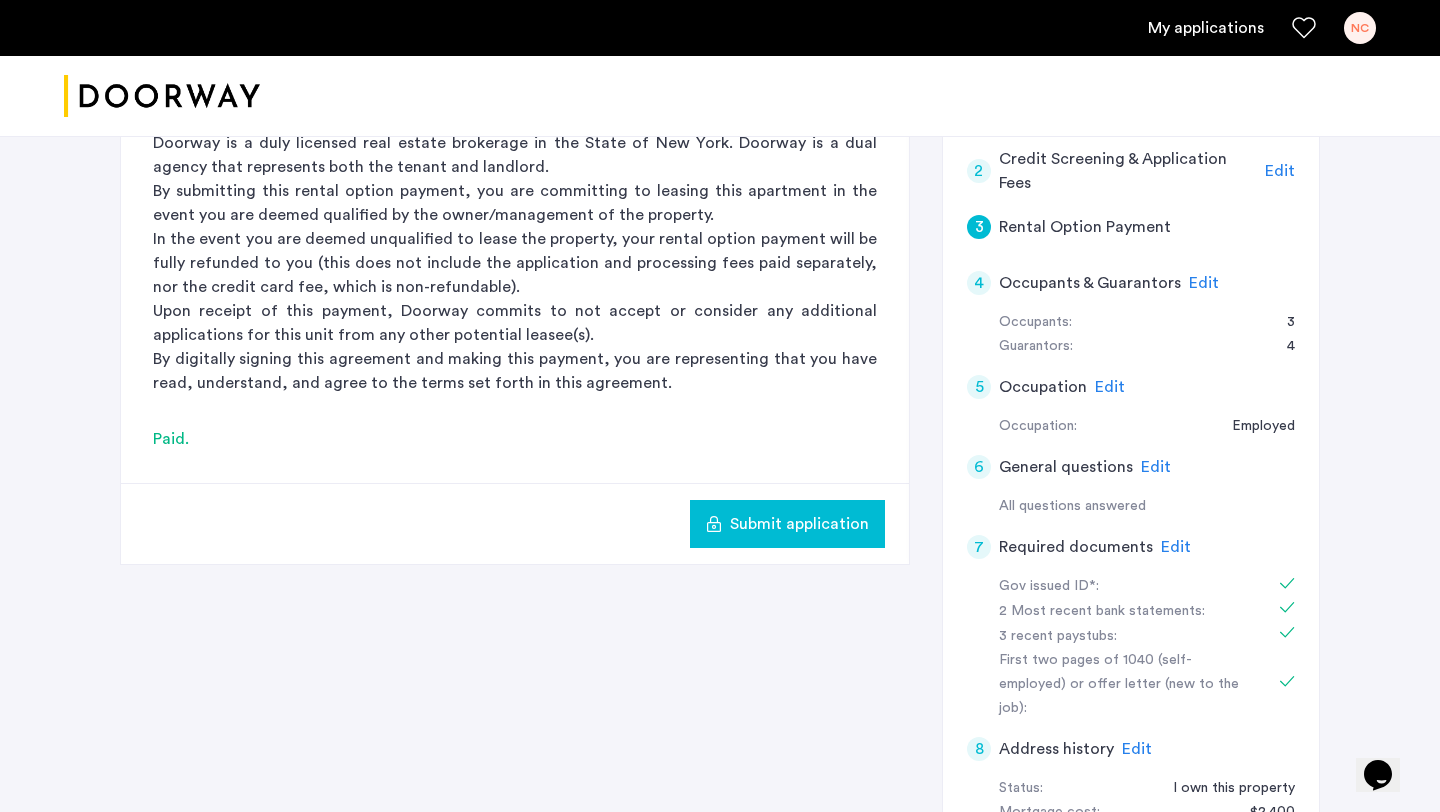 click on "Submit application" 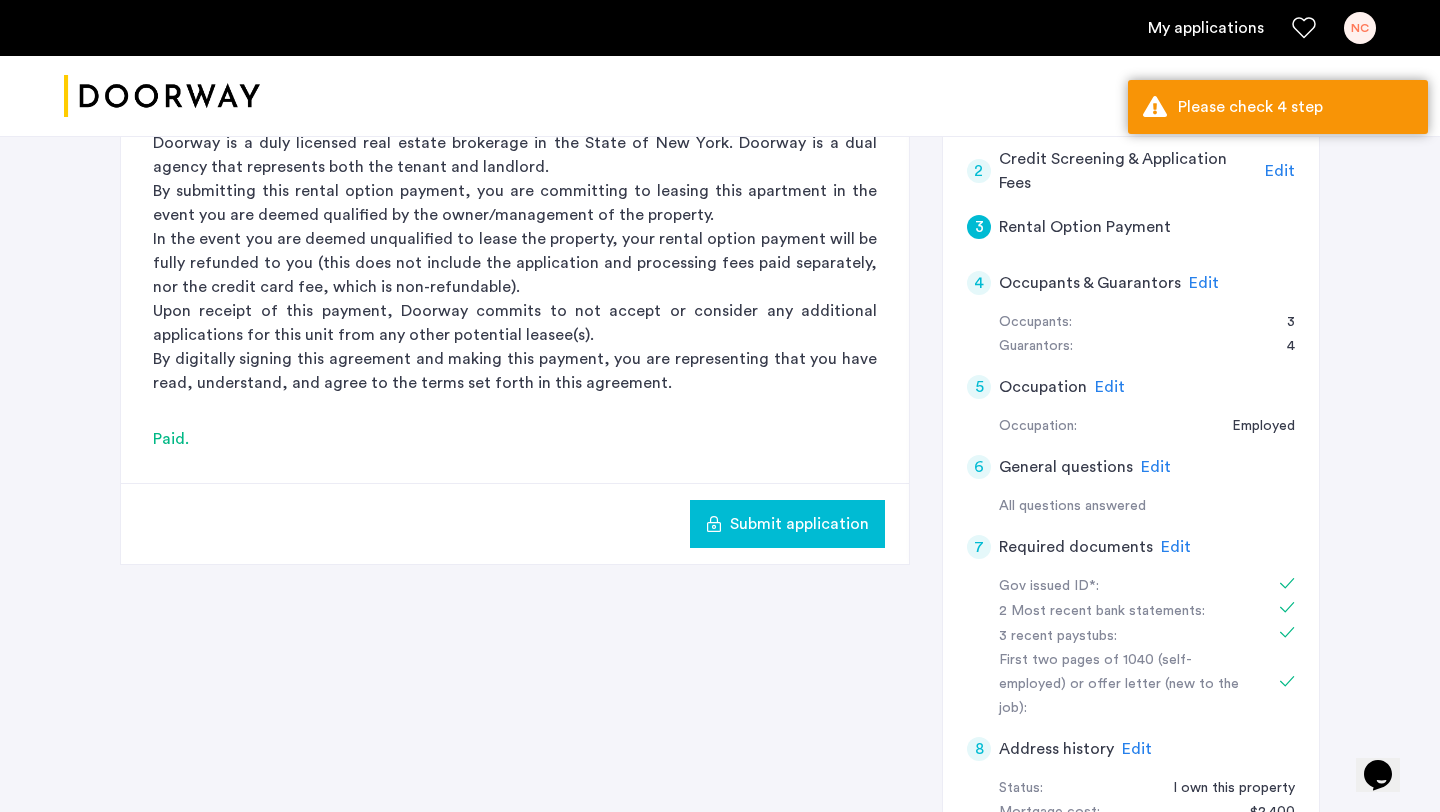 click on "Submit application" 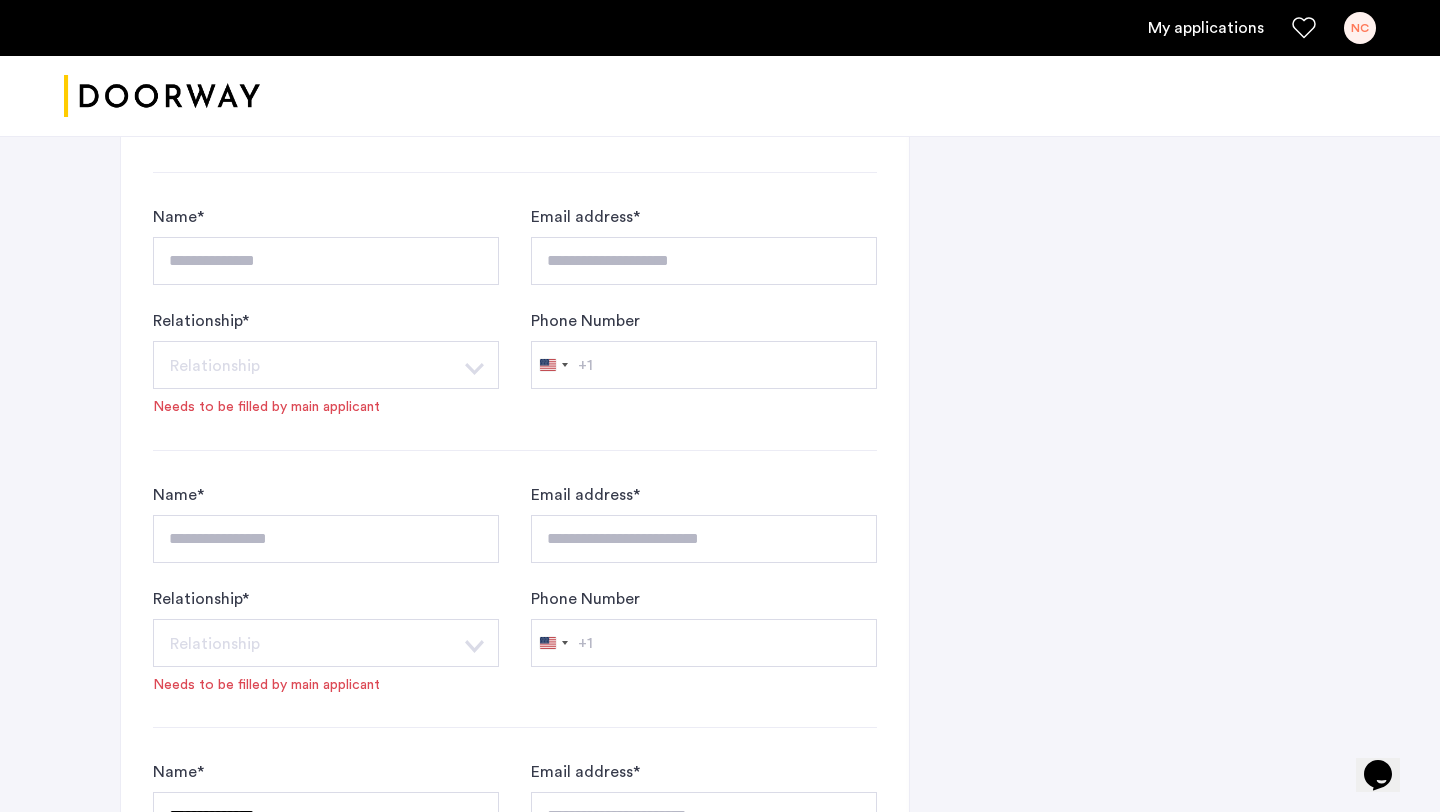 scroll, scrollTop: 1672, scrollLeft: 0, axis: vertical 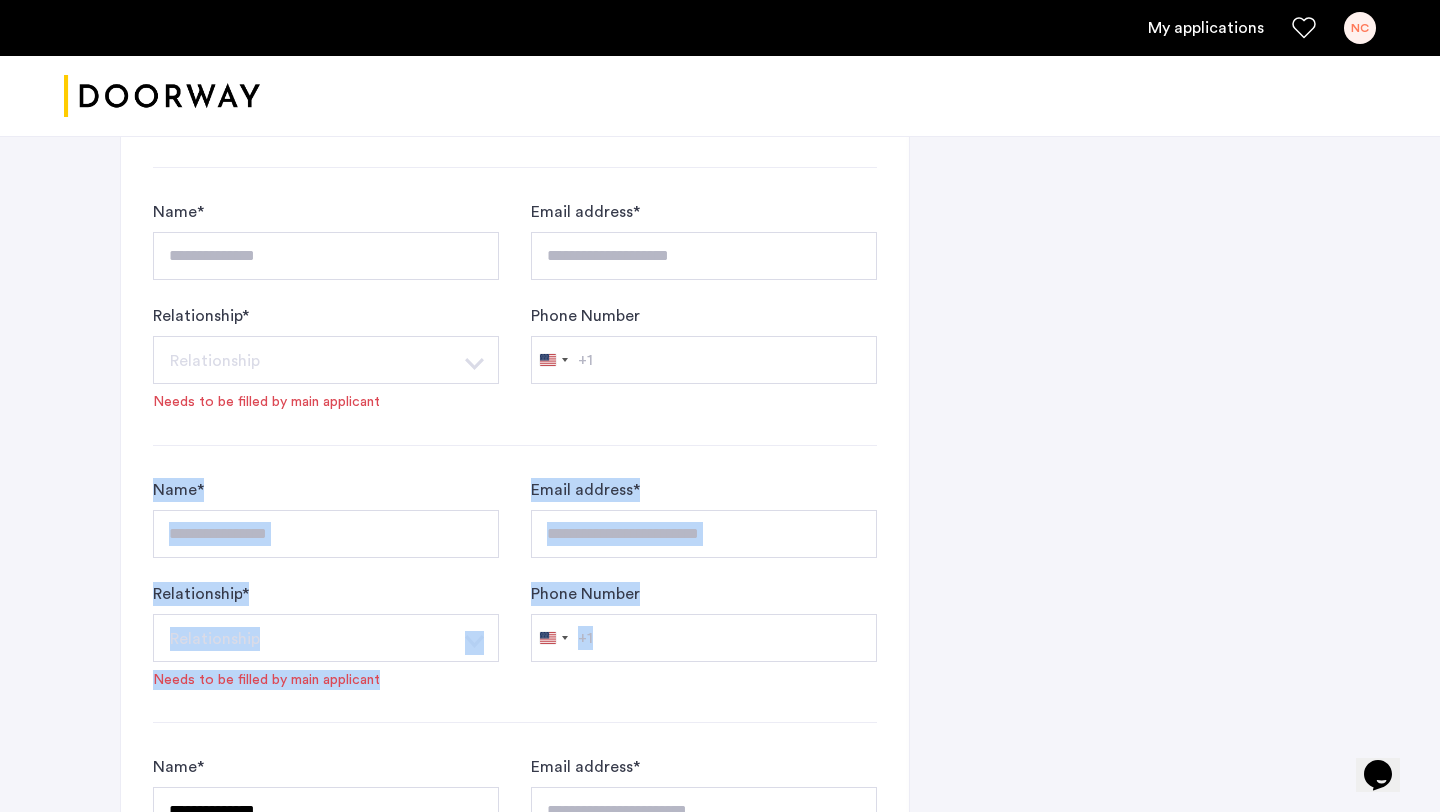drag, startPoint x: 147, startPoint y: 474, endPoint x: 772, endPoint y: 707, distance: 667.01874 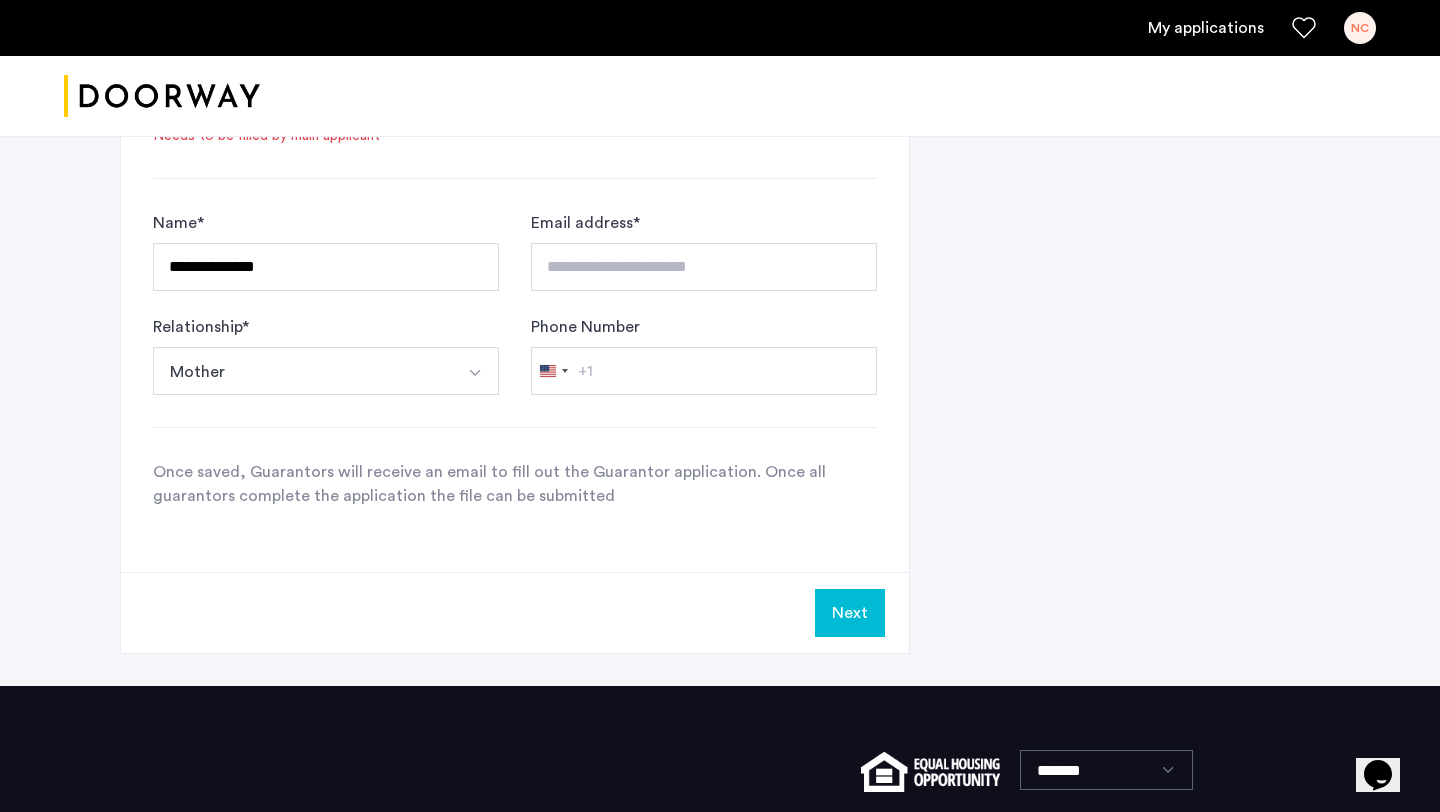 scroll, scrollTop: 2382, scrollLeft: 0, axis: vertical 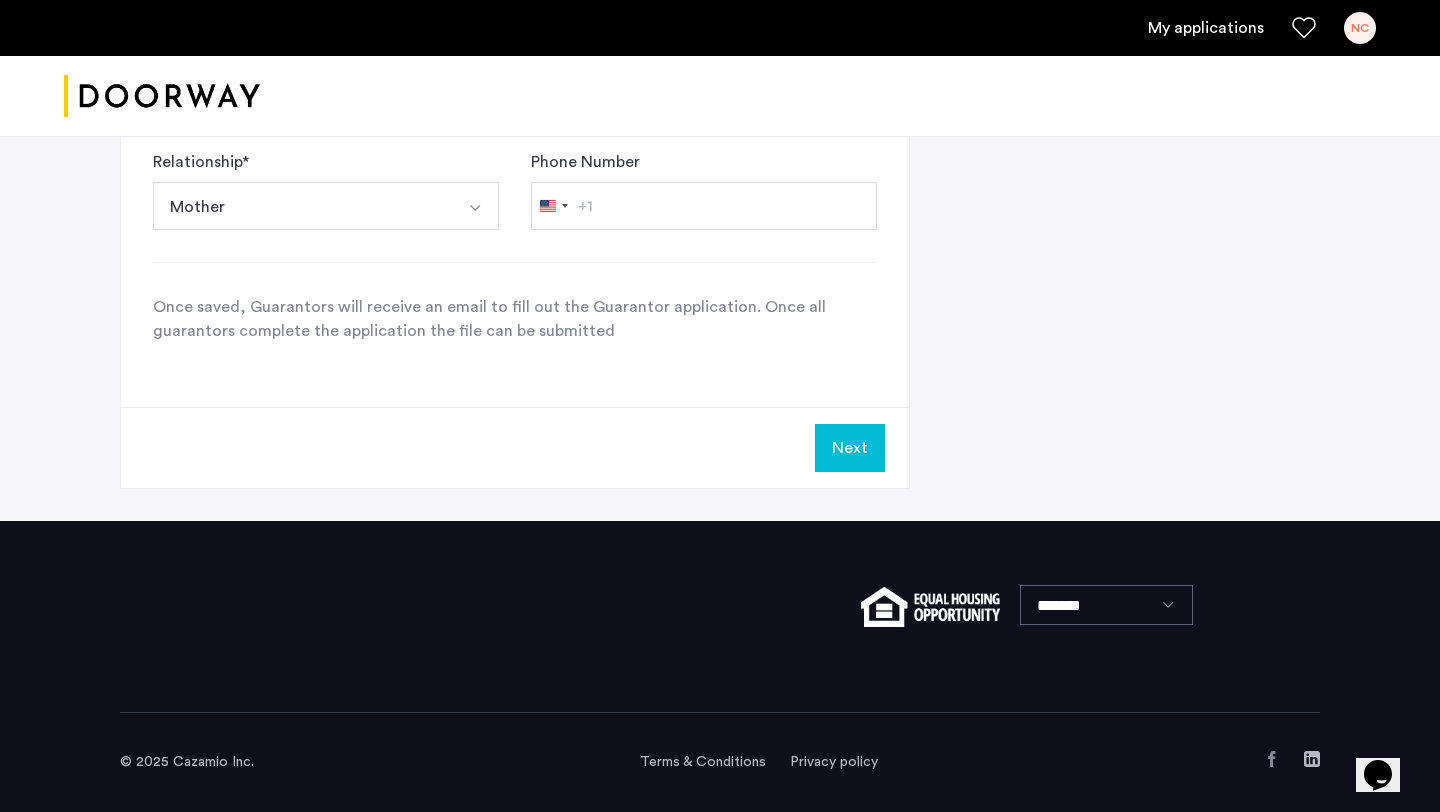 click on "Next" 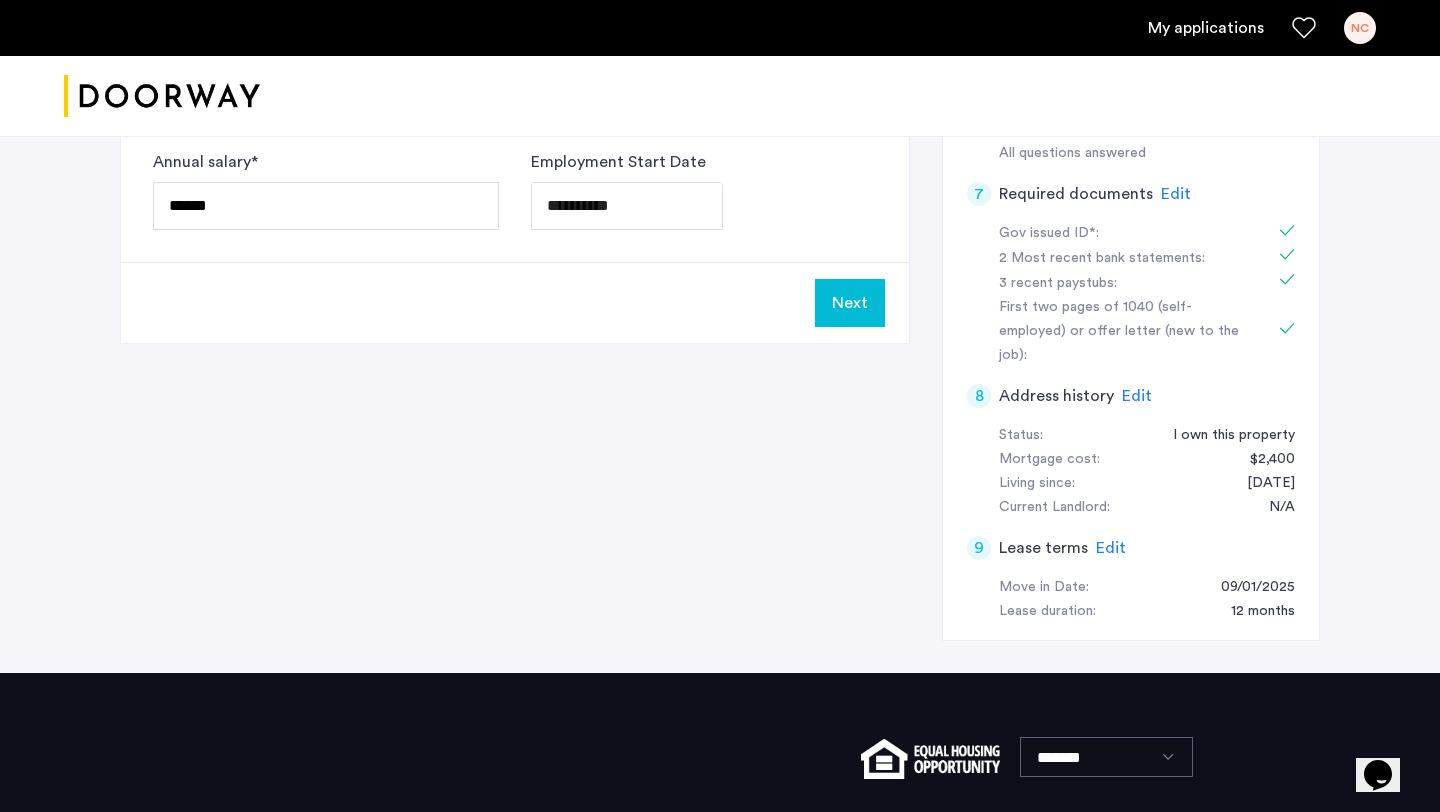 scroll, scrollTop: 775, scrollLeft: 0, axis: vertical 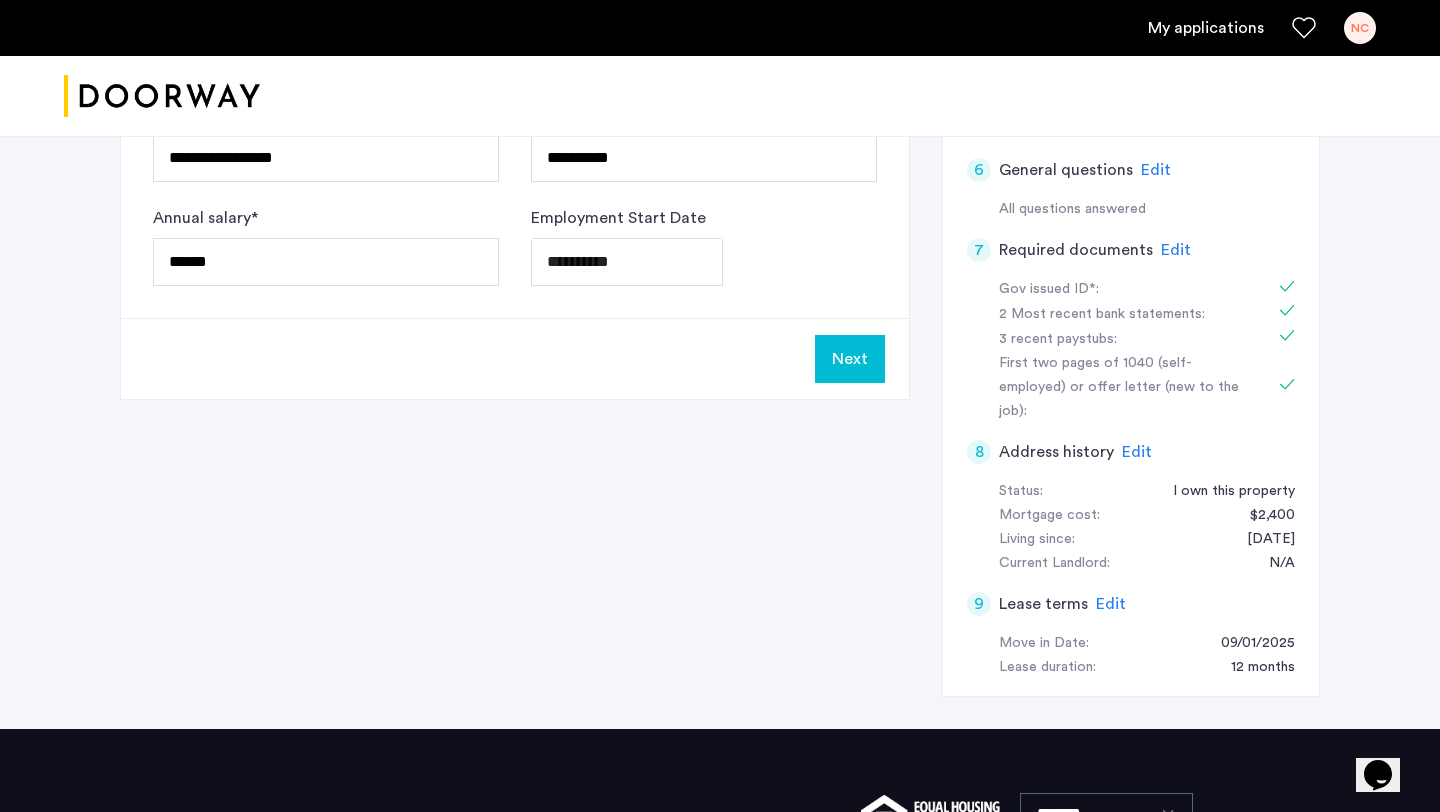 click on "Next" 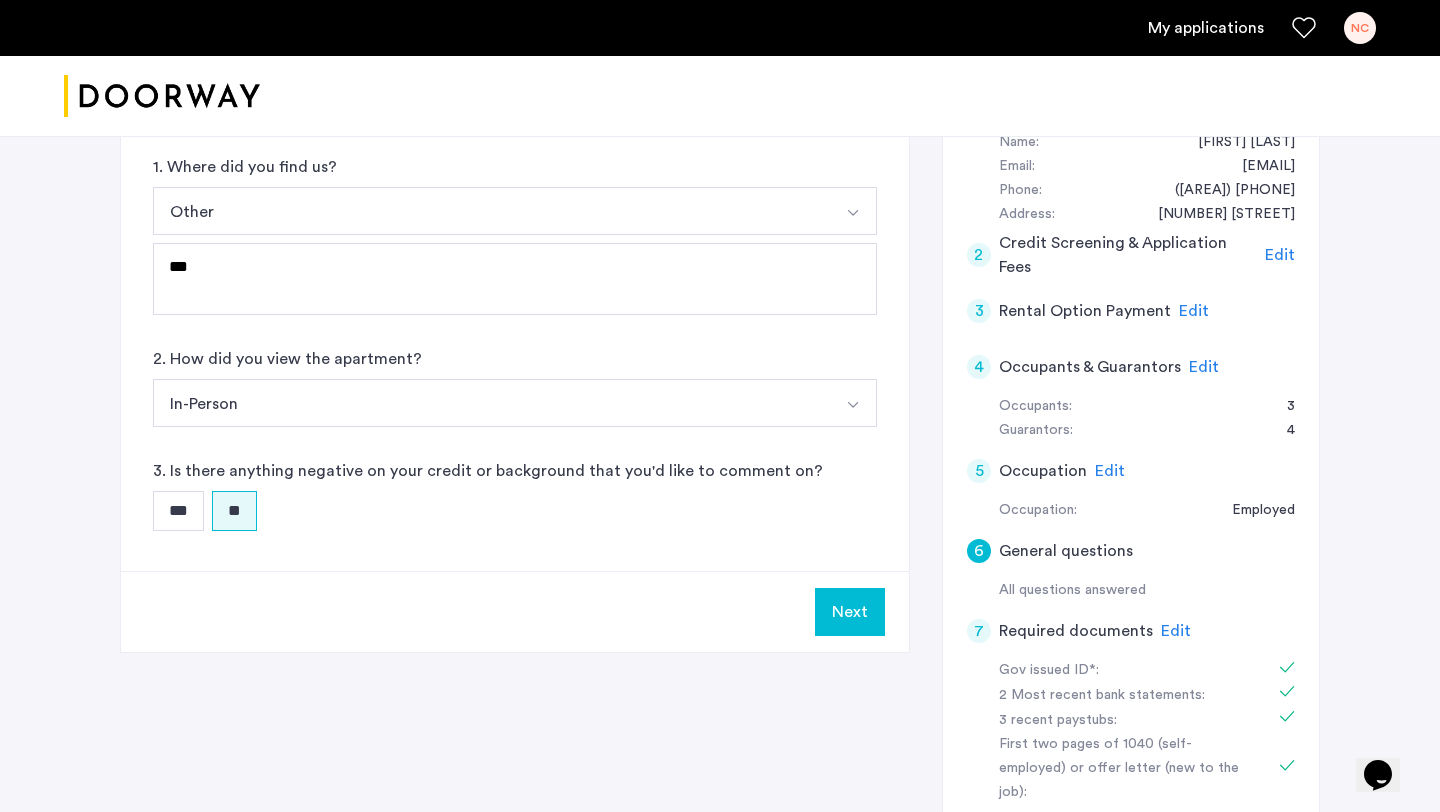 scroll, scrollTop: 503, scrollLeft: 0, axis: vertical 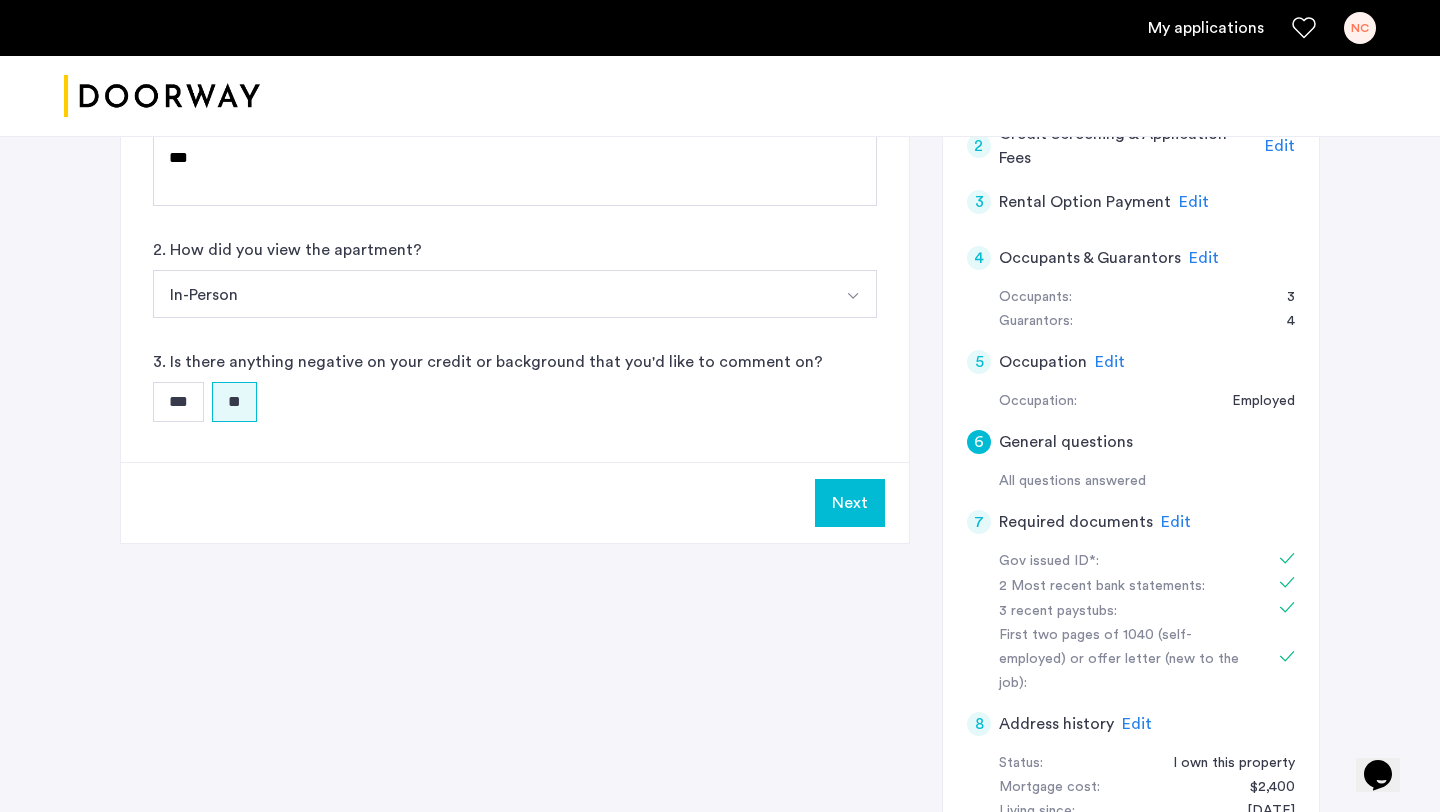 click on "Next" at bounding box center [850, 503] 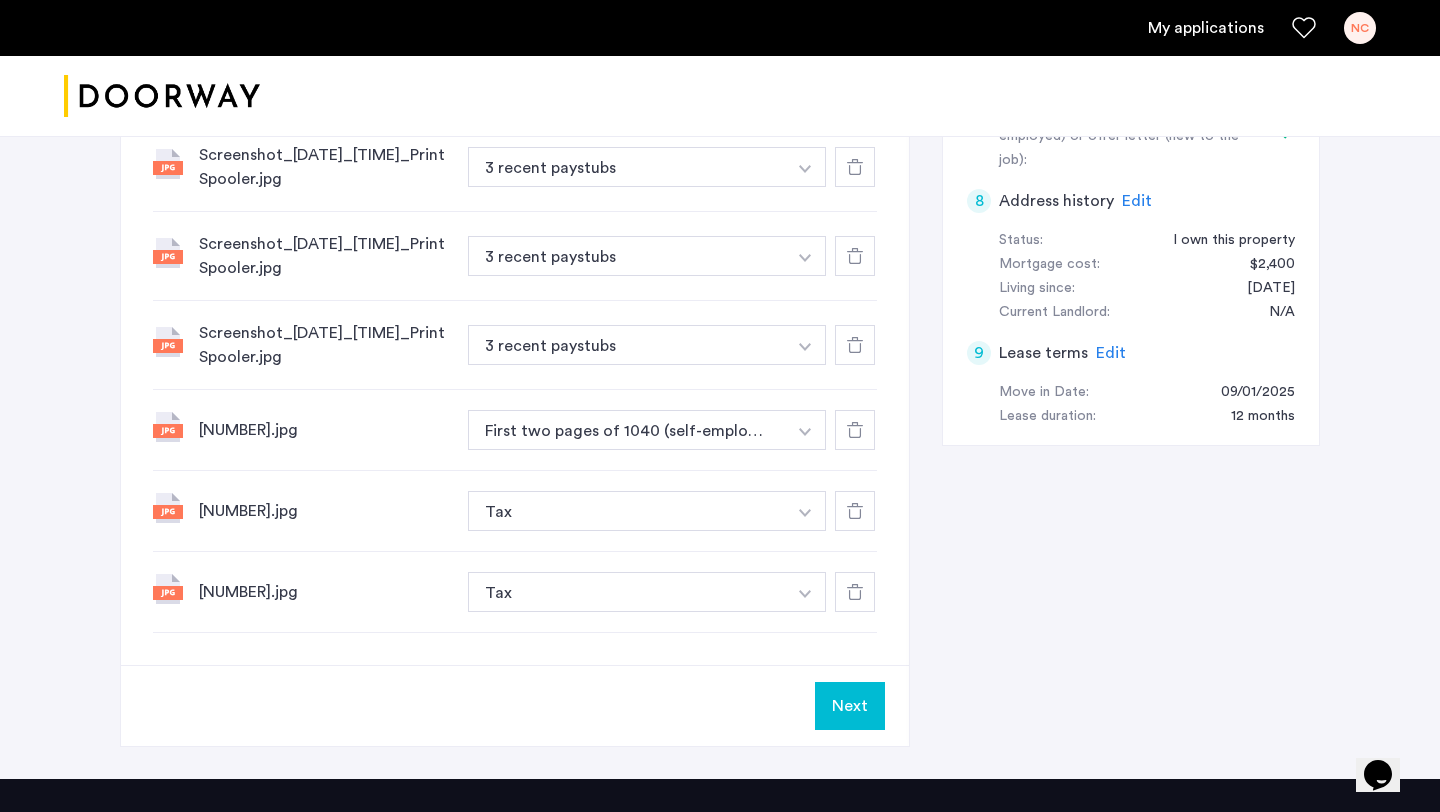 scroll, scrollTop: 1073, scrollLeft: 0, axis: vertical 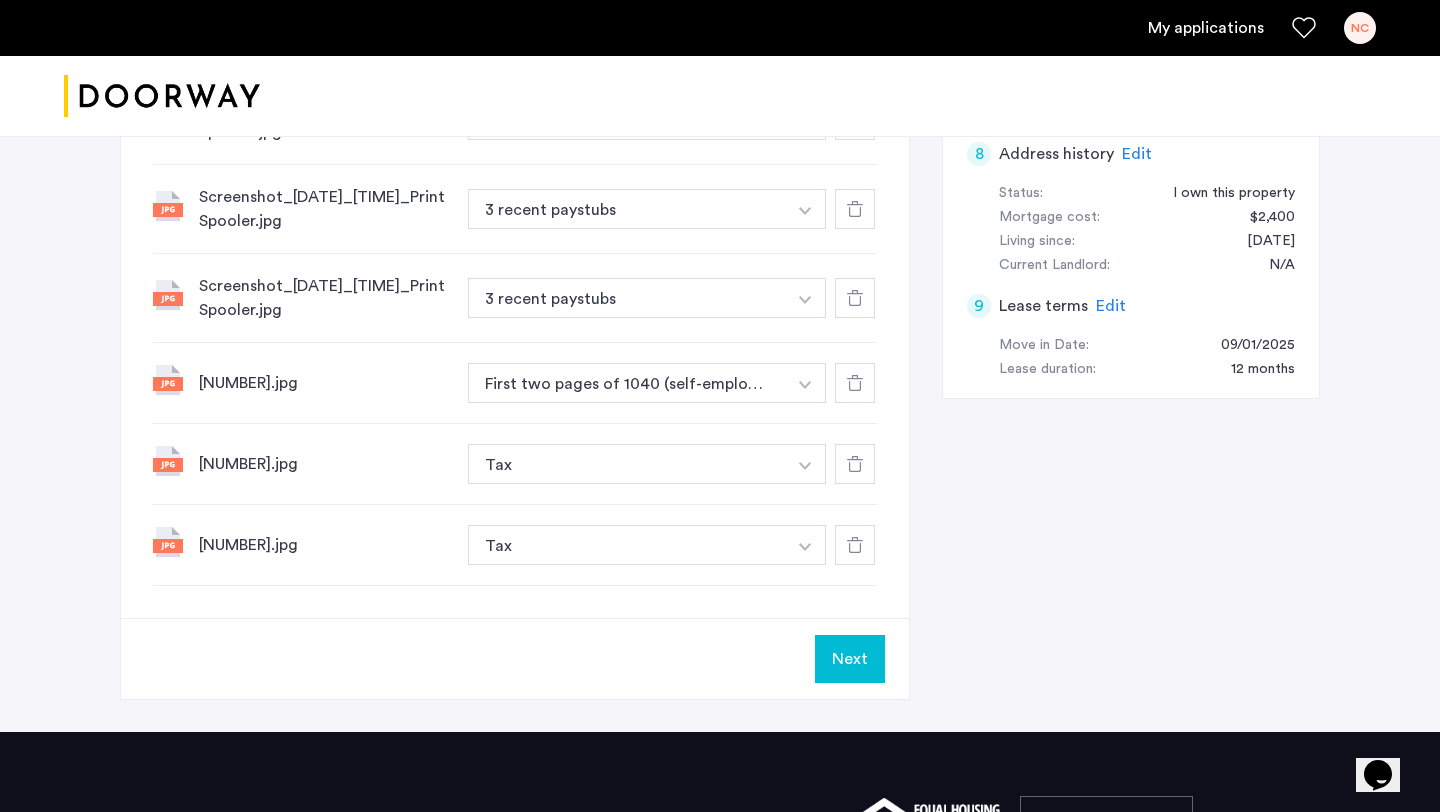 click on "Next" 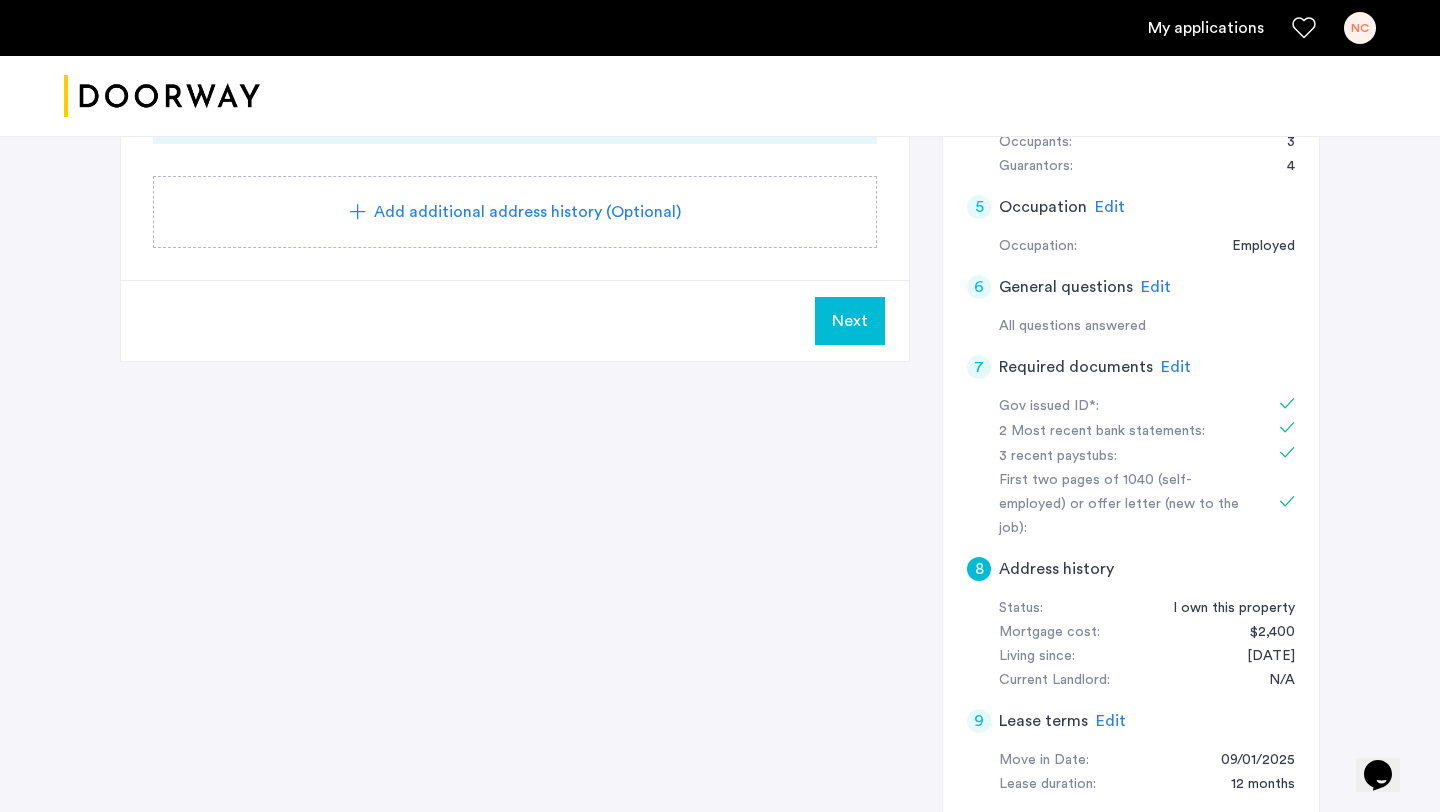scroll, scrollTop: 618, scrollLeft: 0, axis: vertical 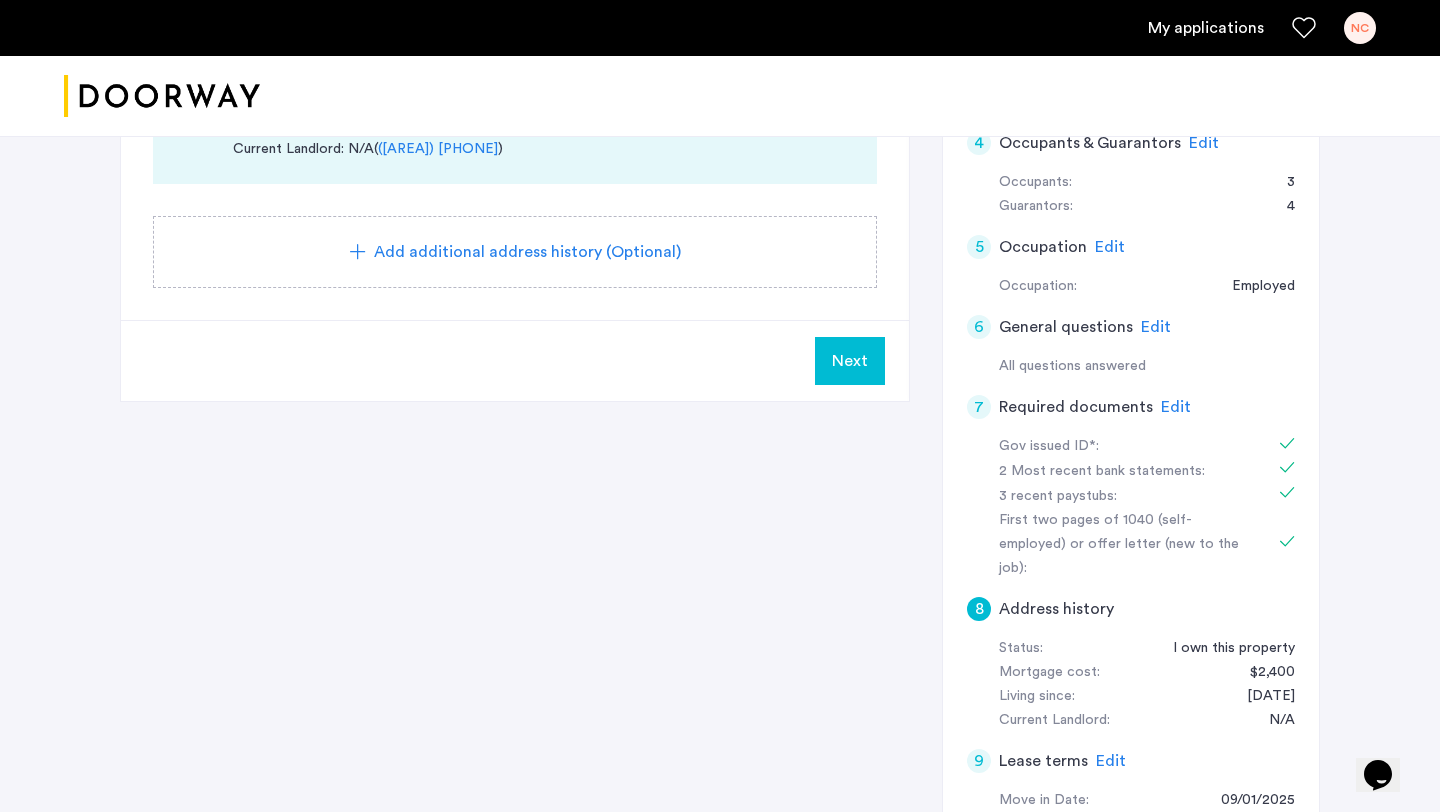 click on "Next" 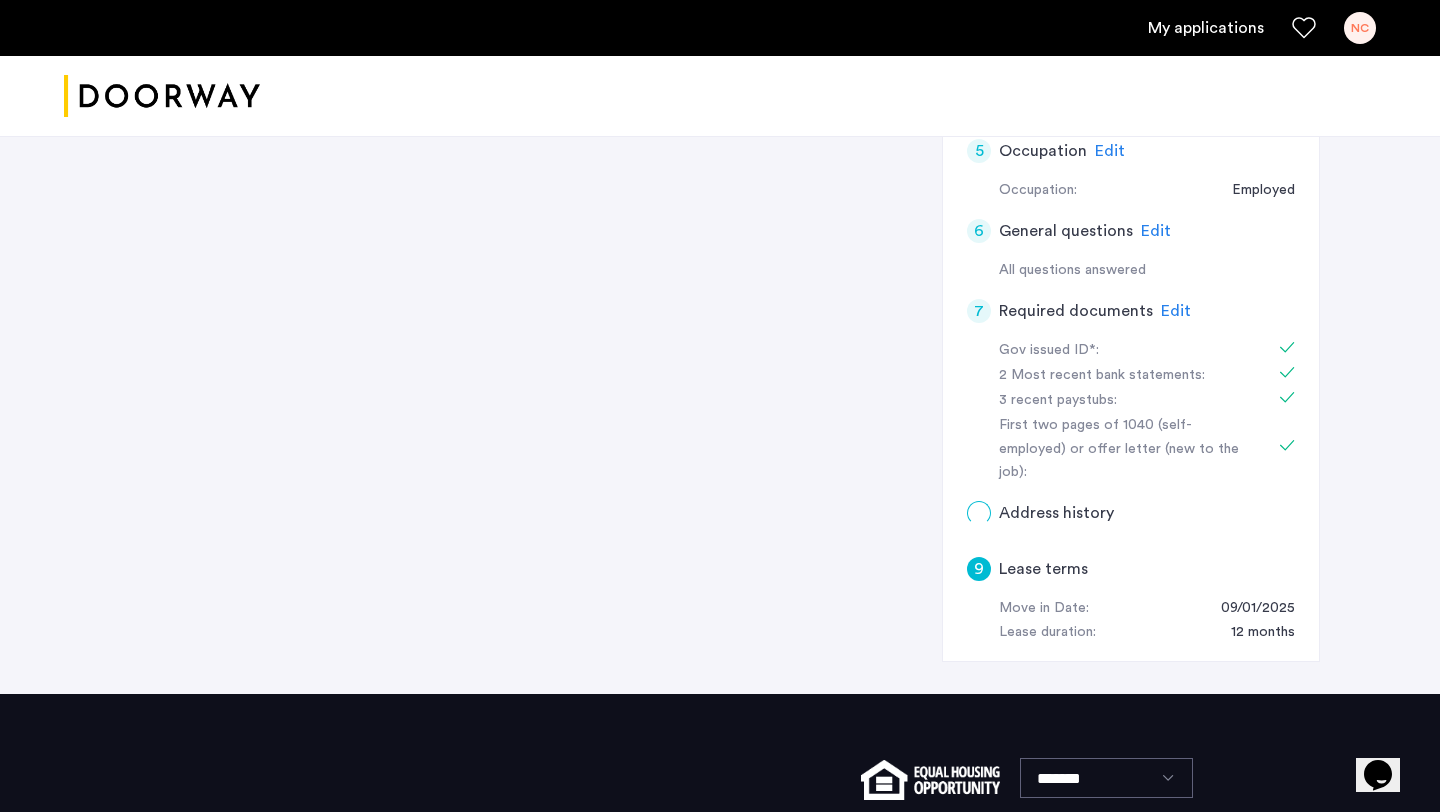 scroll, scrollTop: 0, scrollLeft: 0, axis: both 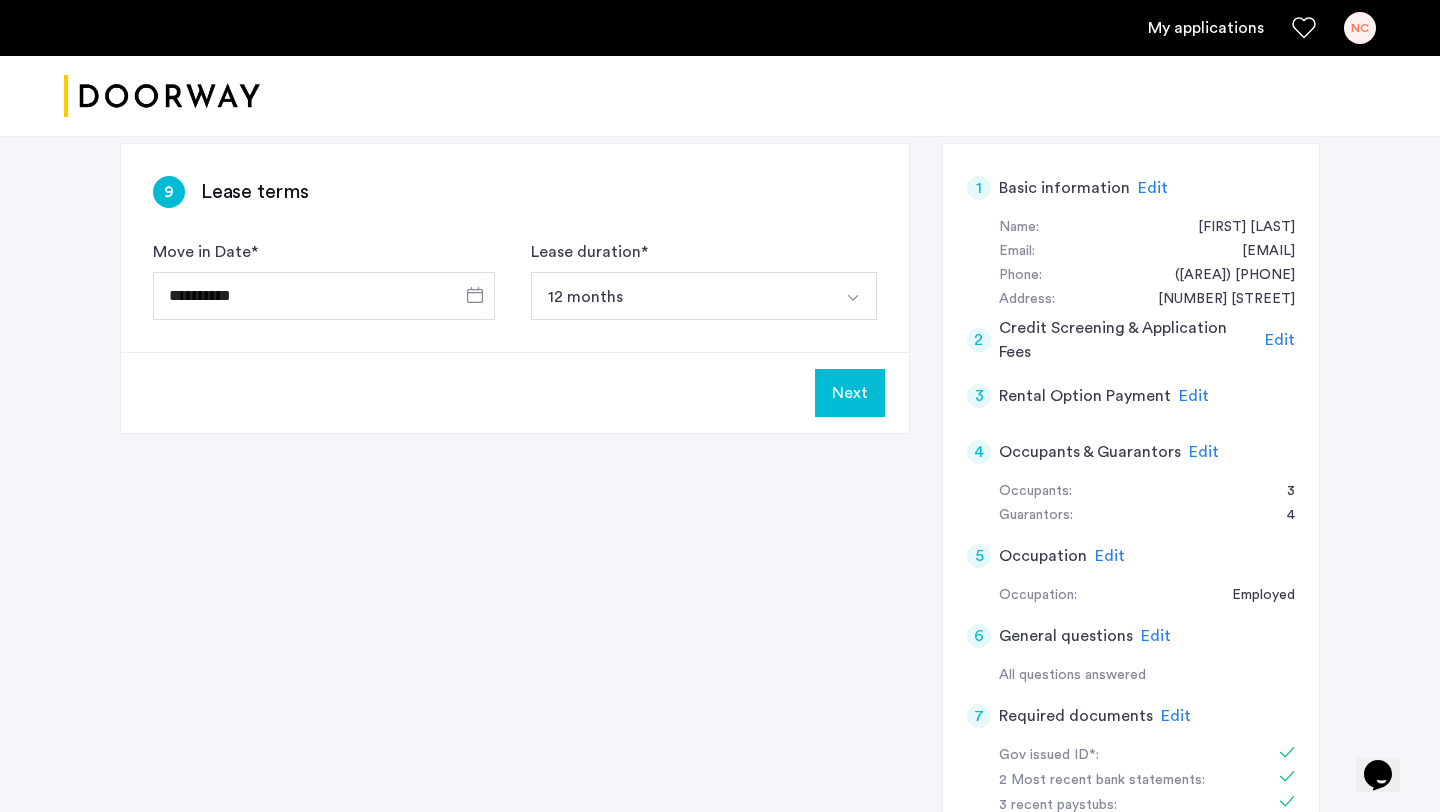 click on "Next" 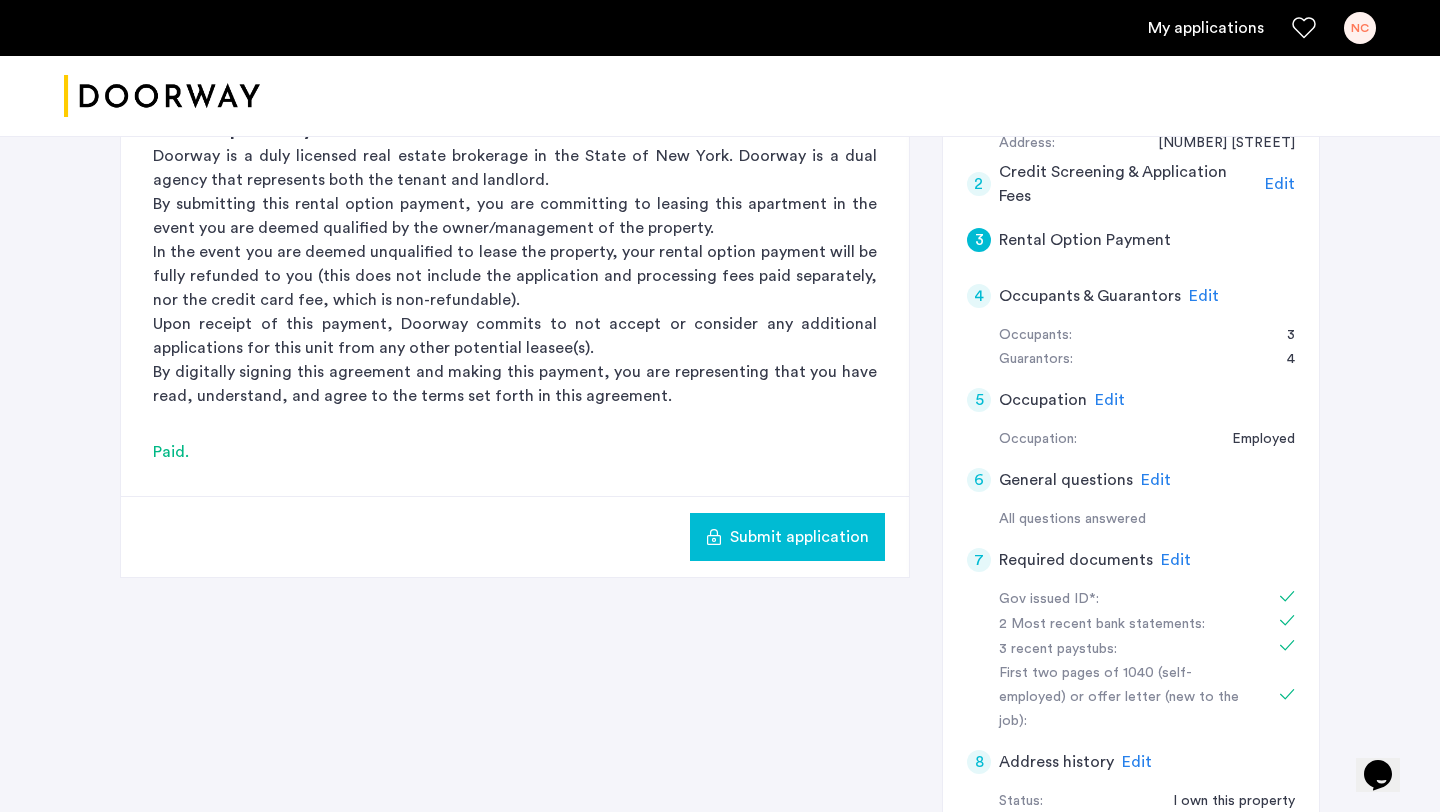 click on "Submit application" 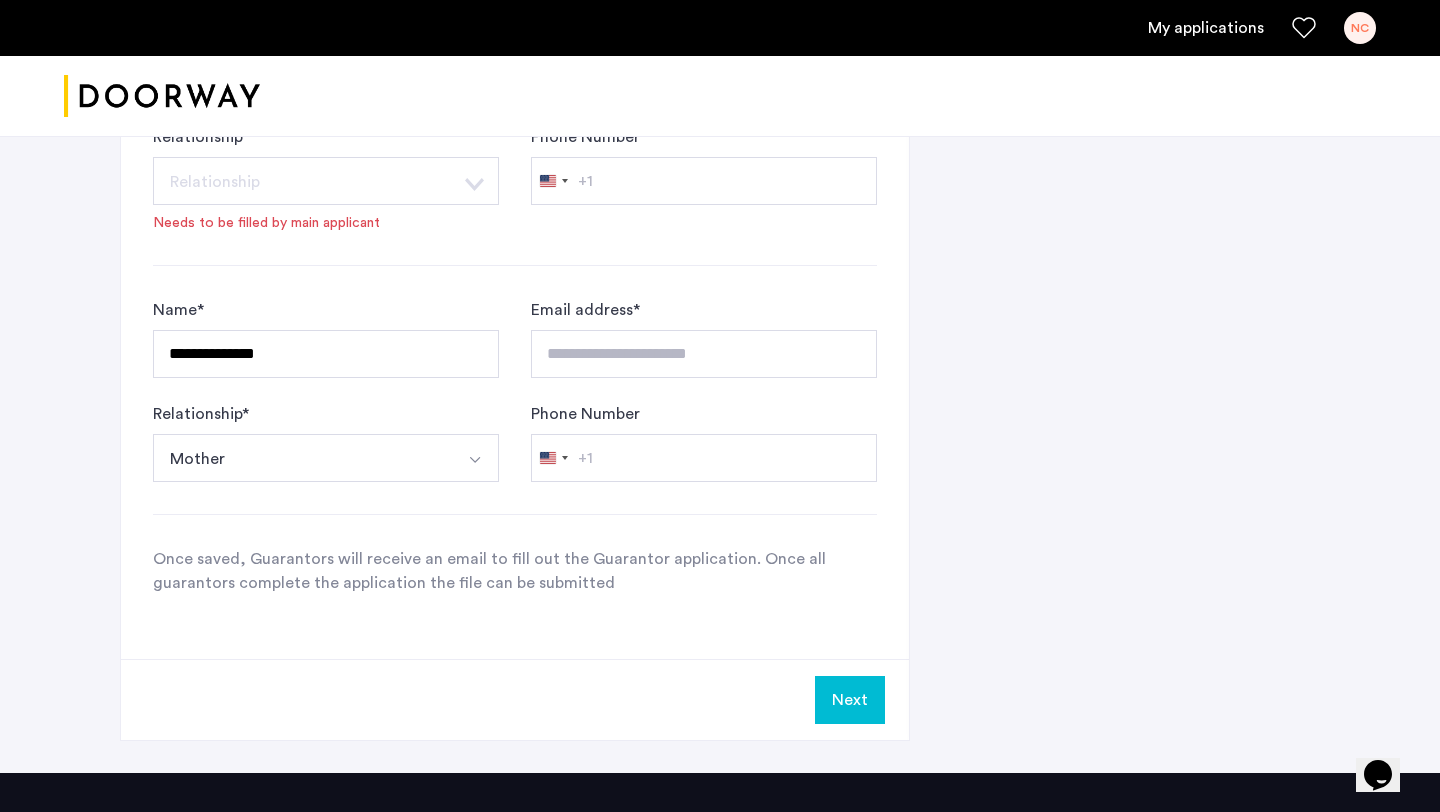 scroll, scrollTop: 2131, scrollLeft: 0, axis: vertical 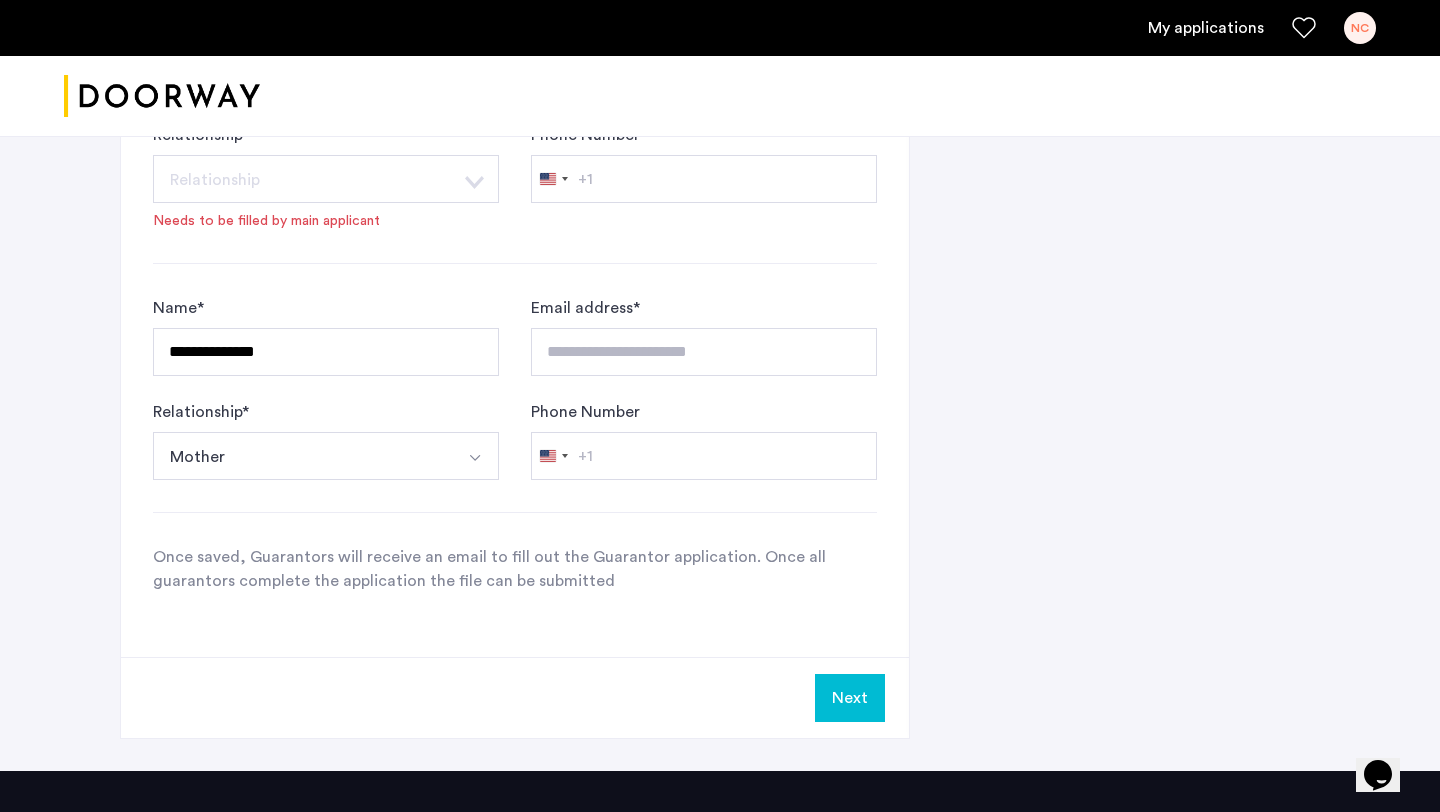 click on "Next" 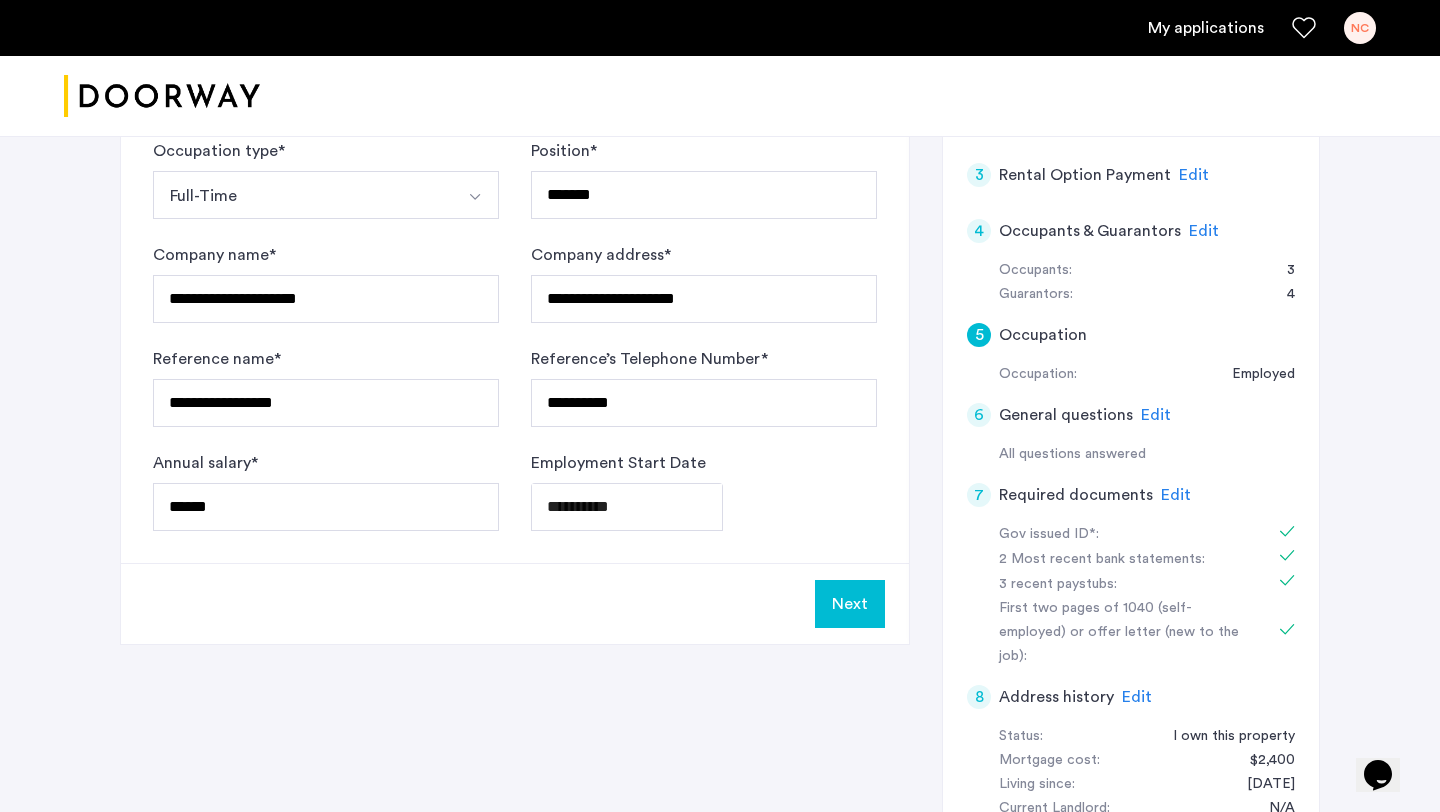 scroll, scrollTop: 539, scrollLeft: 0, axis: vertical 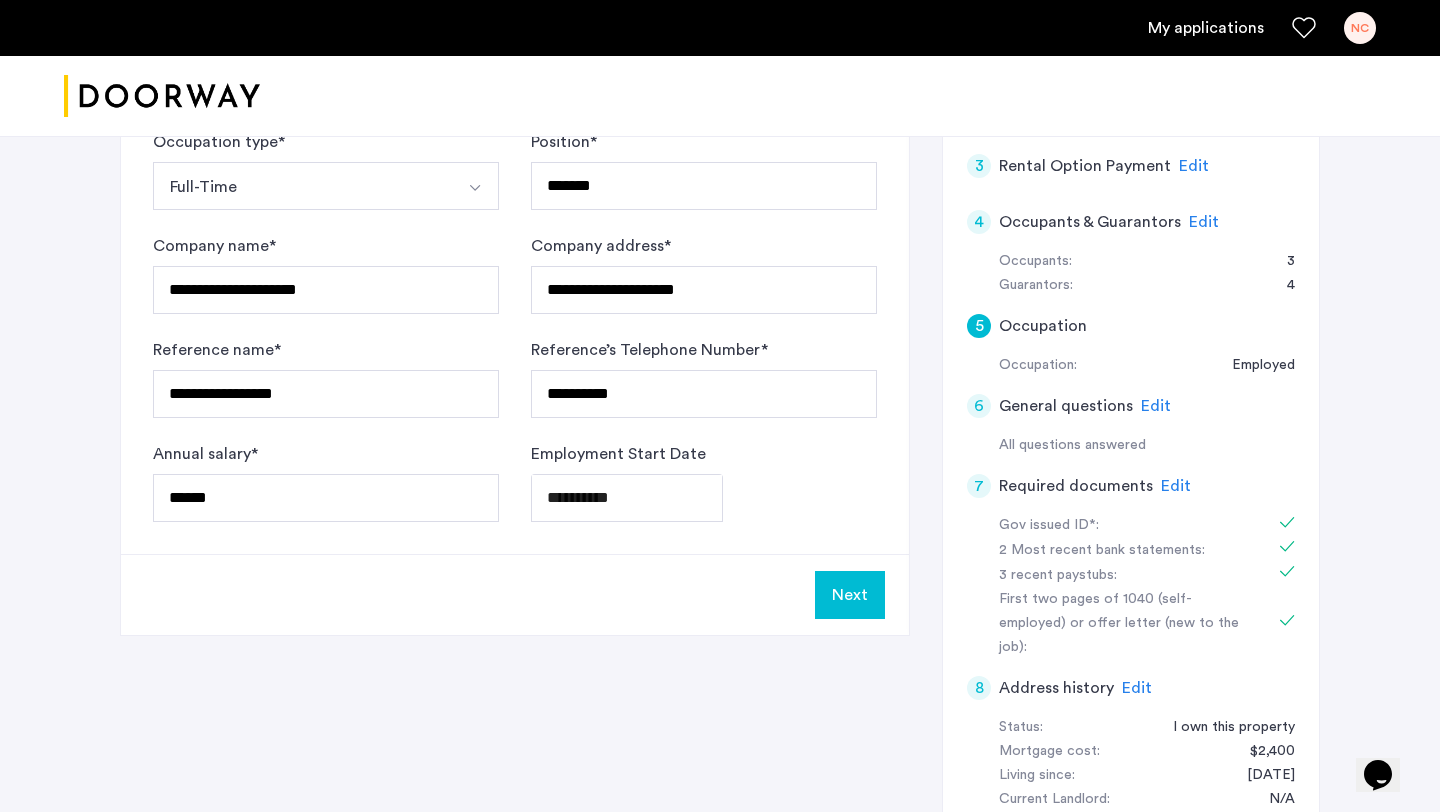 click on "Next" 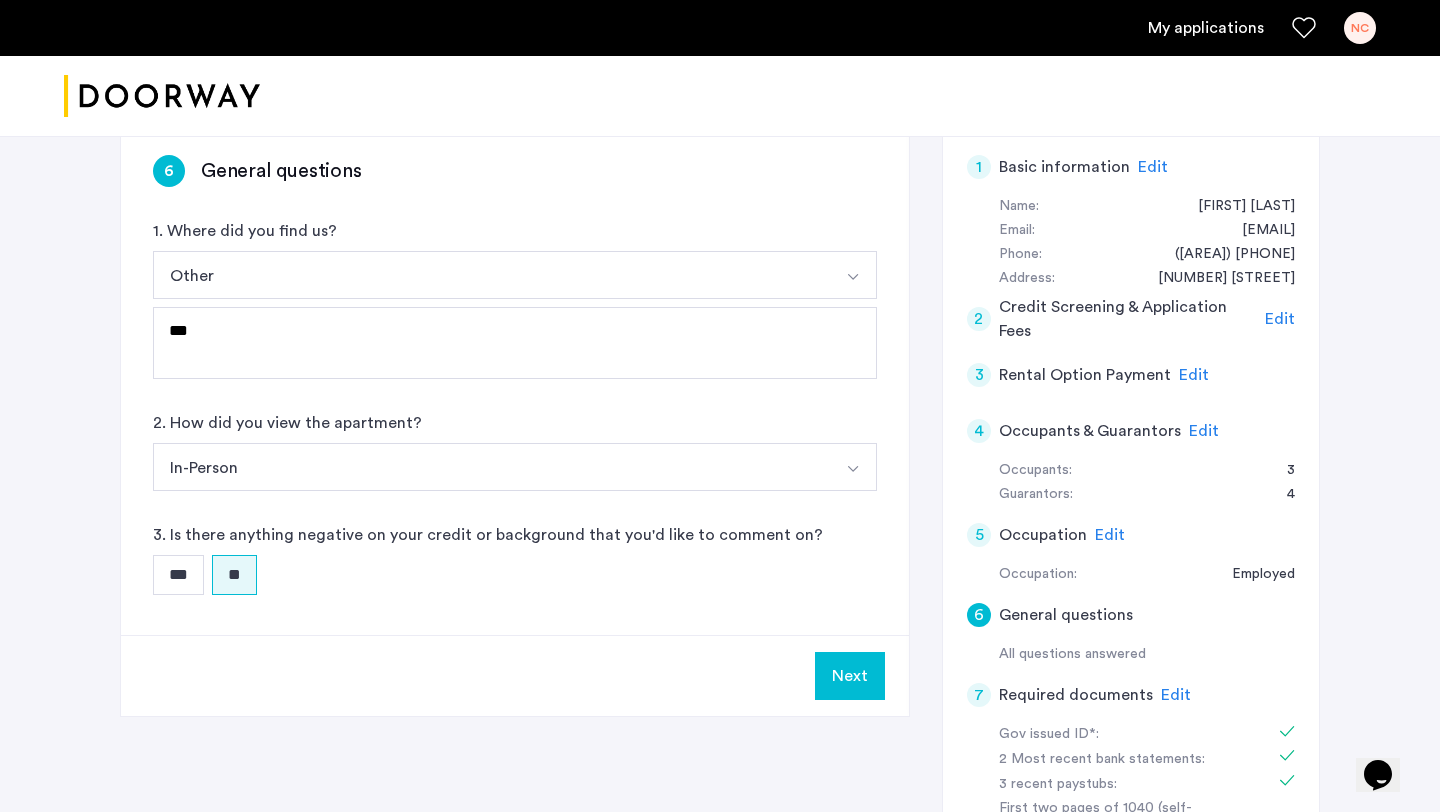 scroll, scrollTop: 426, scrollLeft: 0, axis: vertical 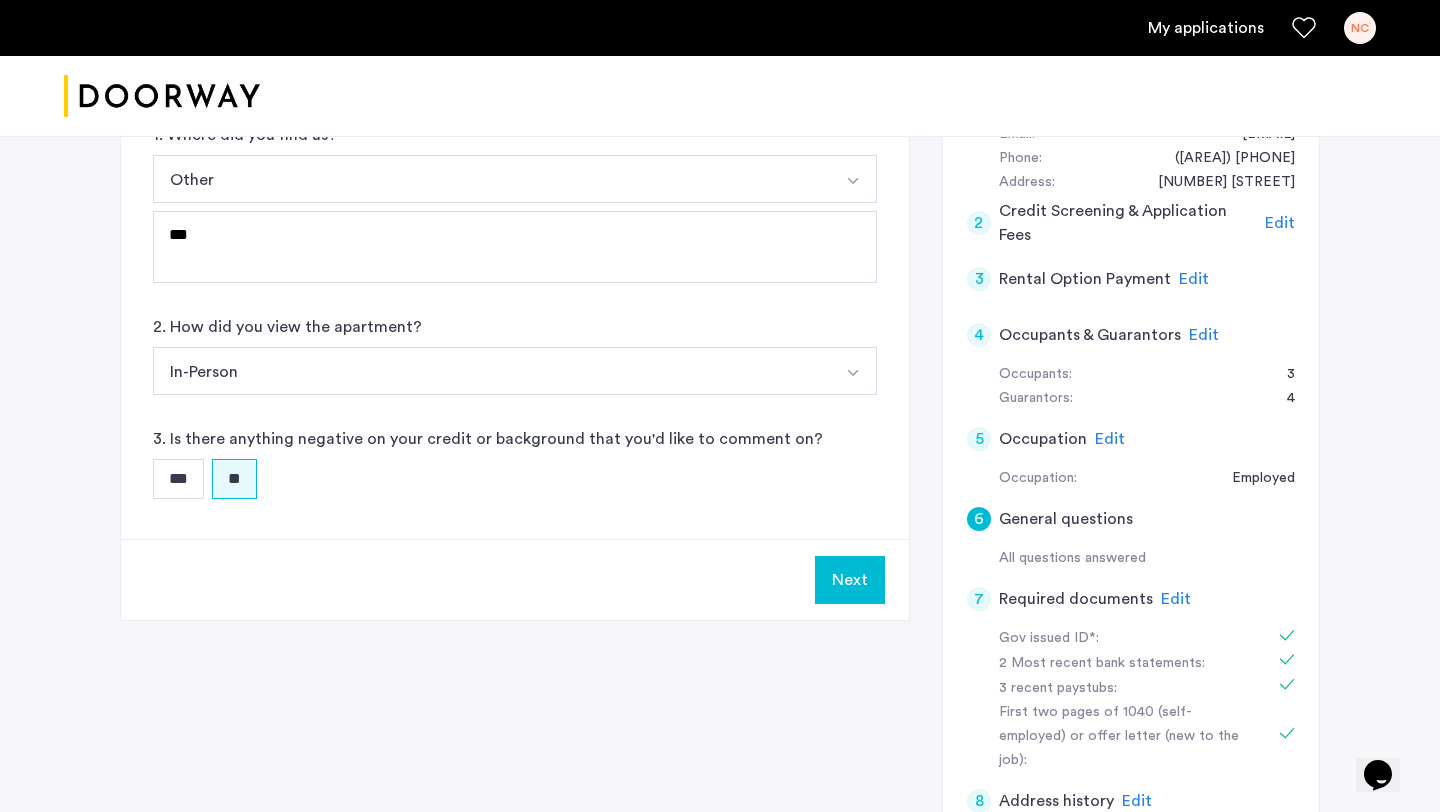 click on "Next" at bounding box center (850, 580) 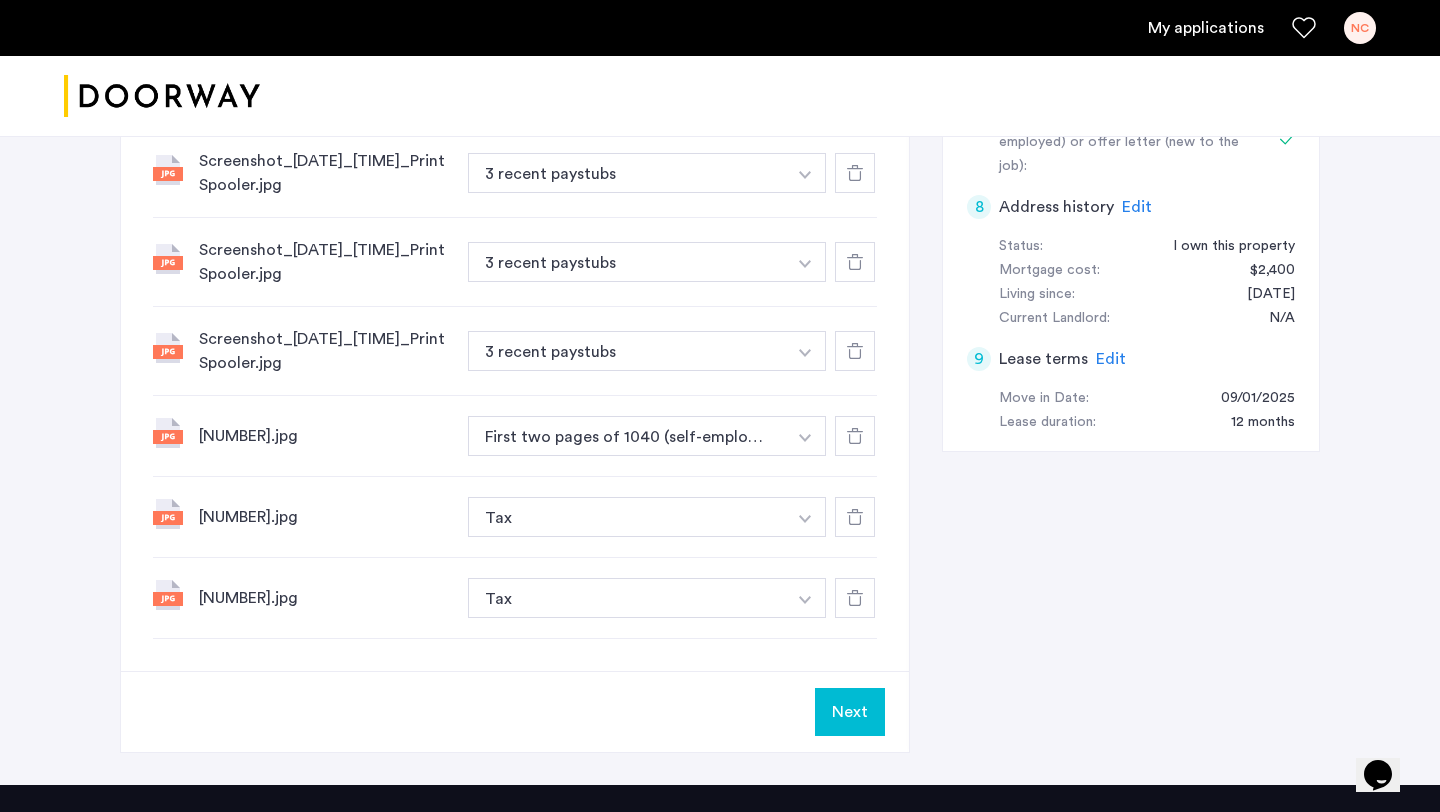 scroll, scrollTop: 1047, scrollLeft: 0, axis: vertical 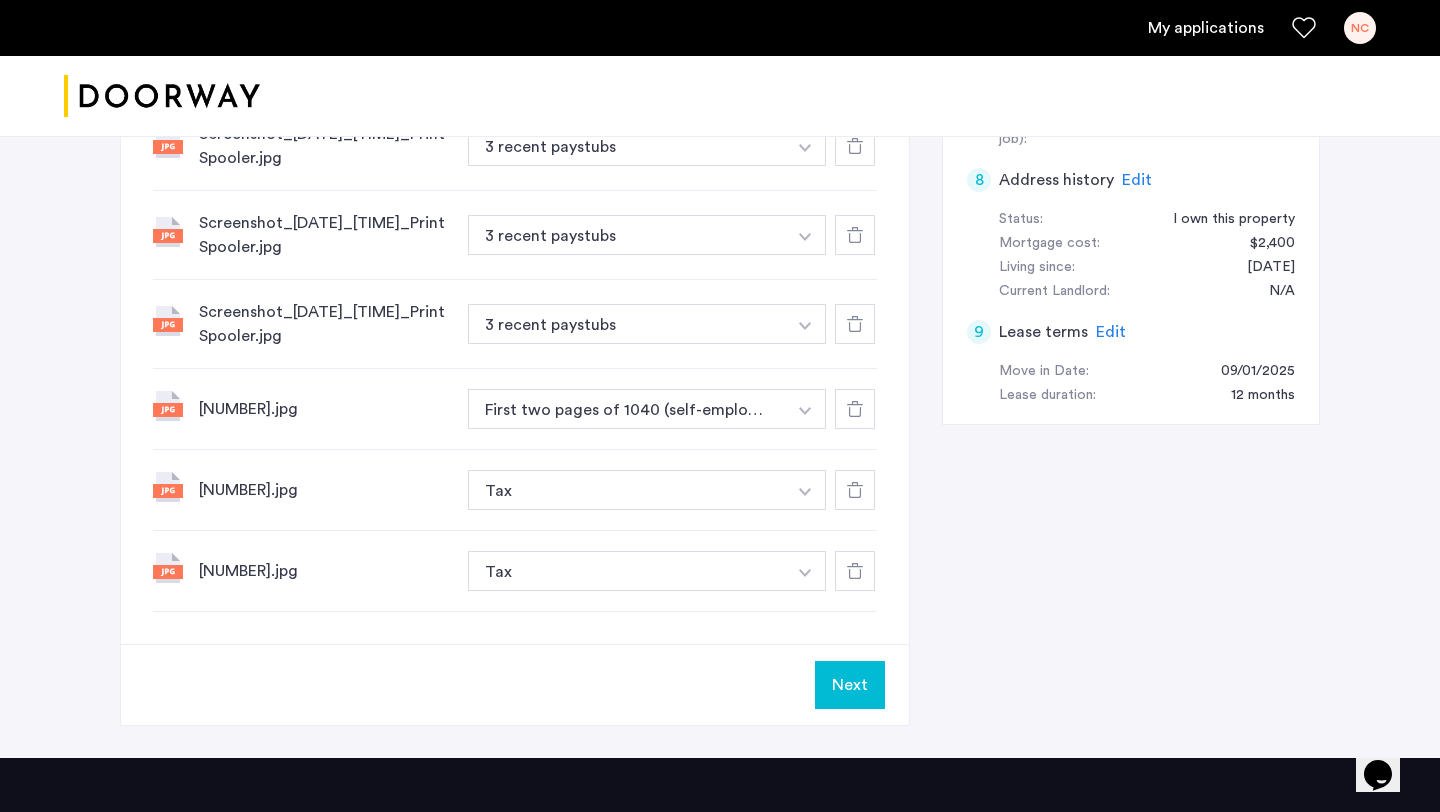 click on "Next" 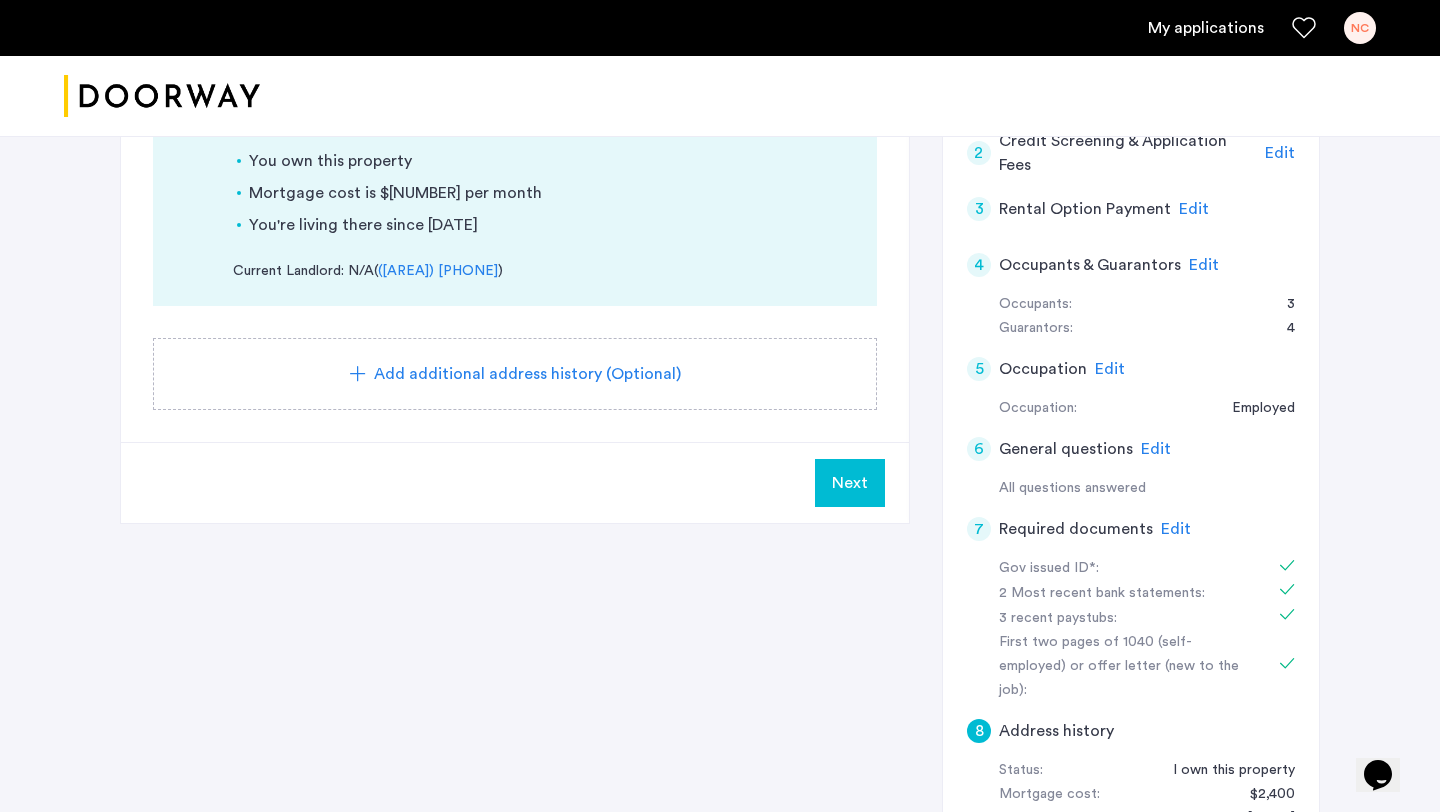 scroll, scrollTop: 498, scrollLeft: 0, axis: vertical 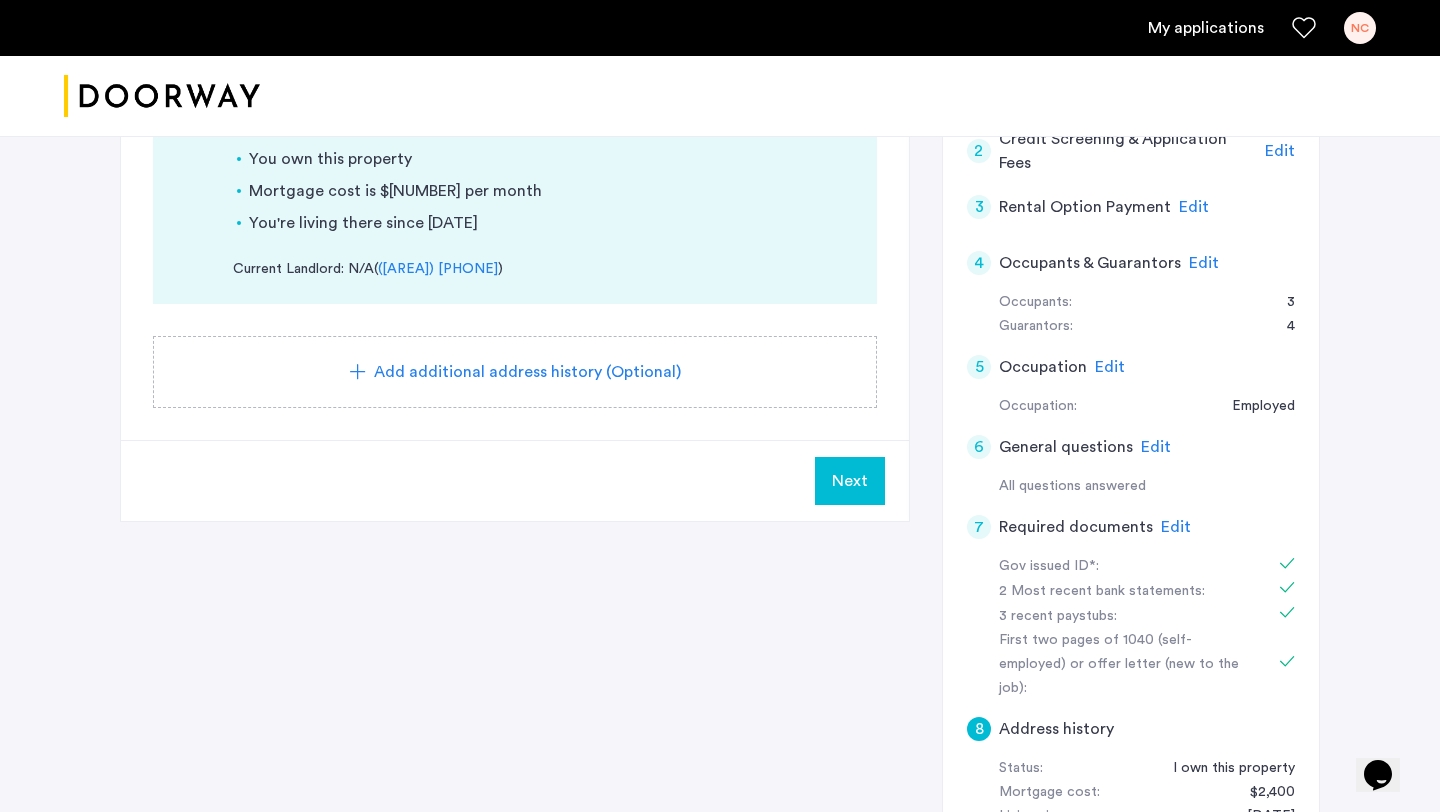 click on "Next" 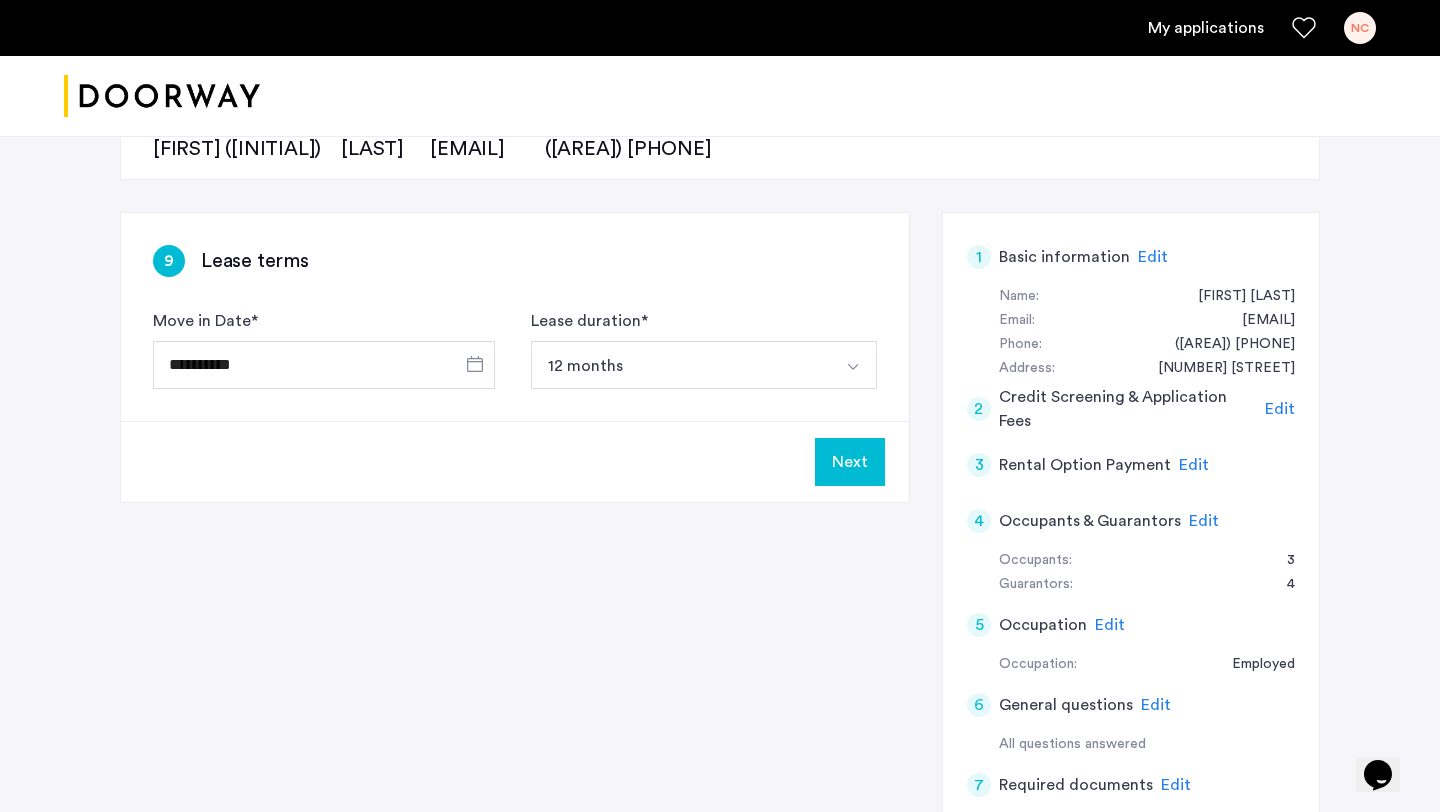 scroll, scrollTop: 252, scrollLeft: 0, axis: vertical 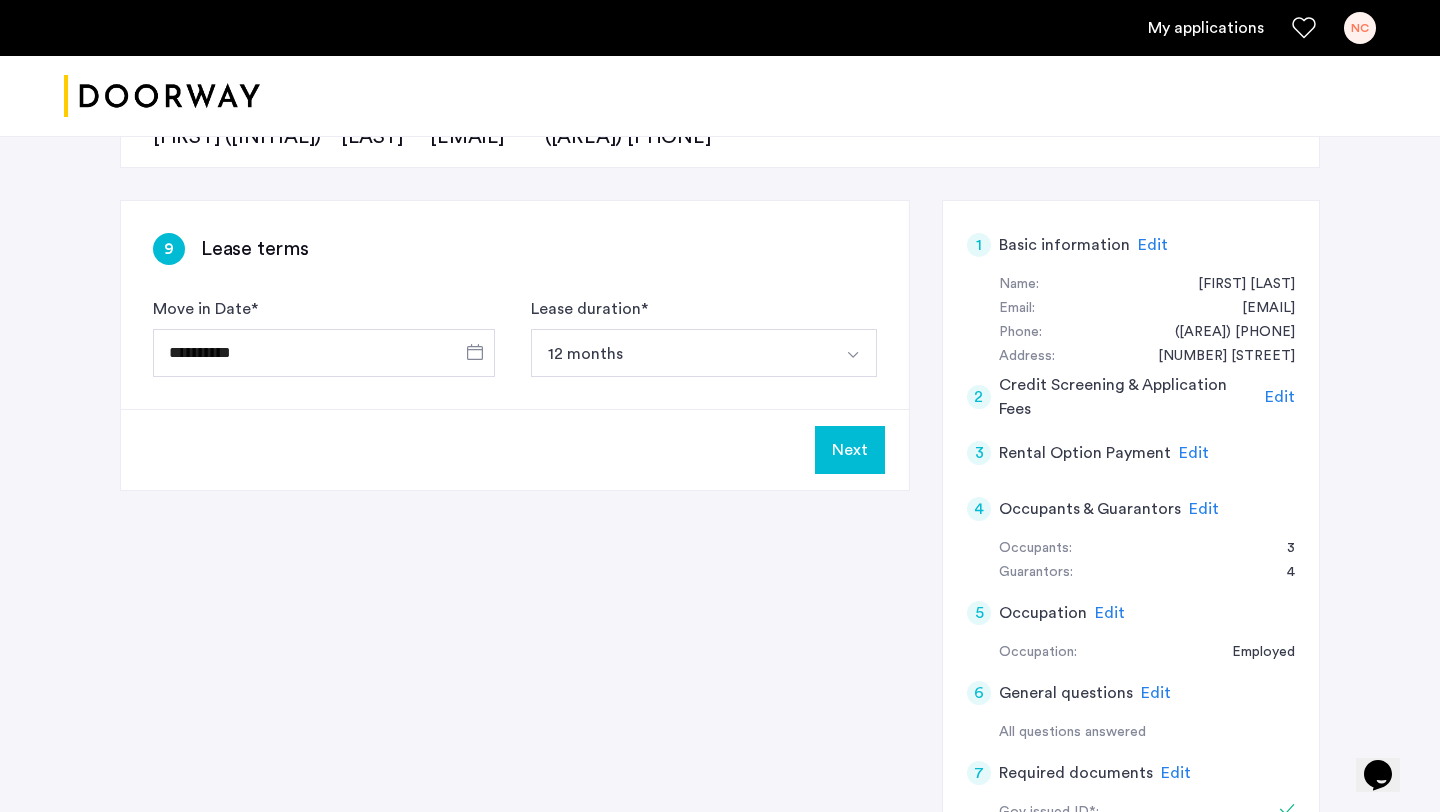 click on "Next" 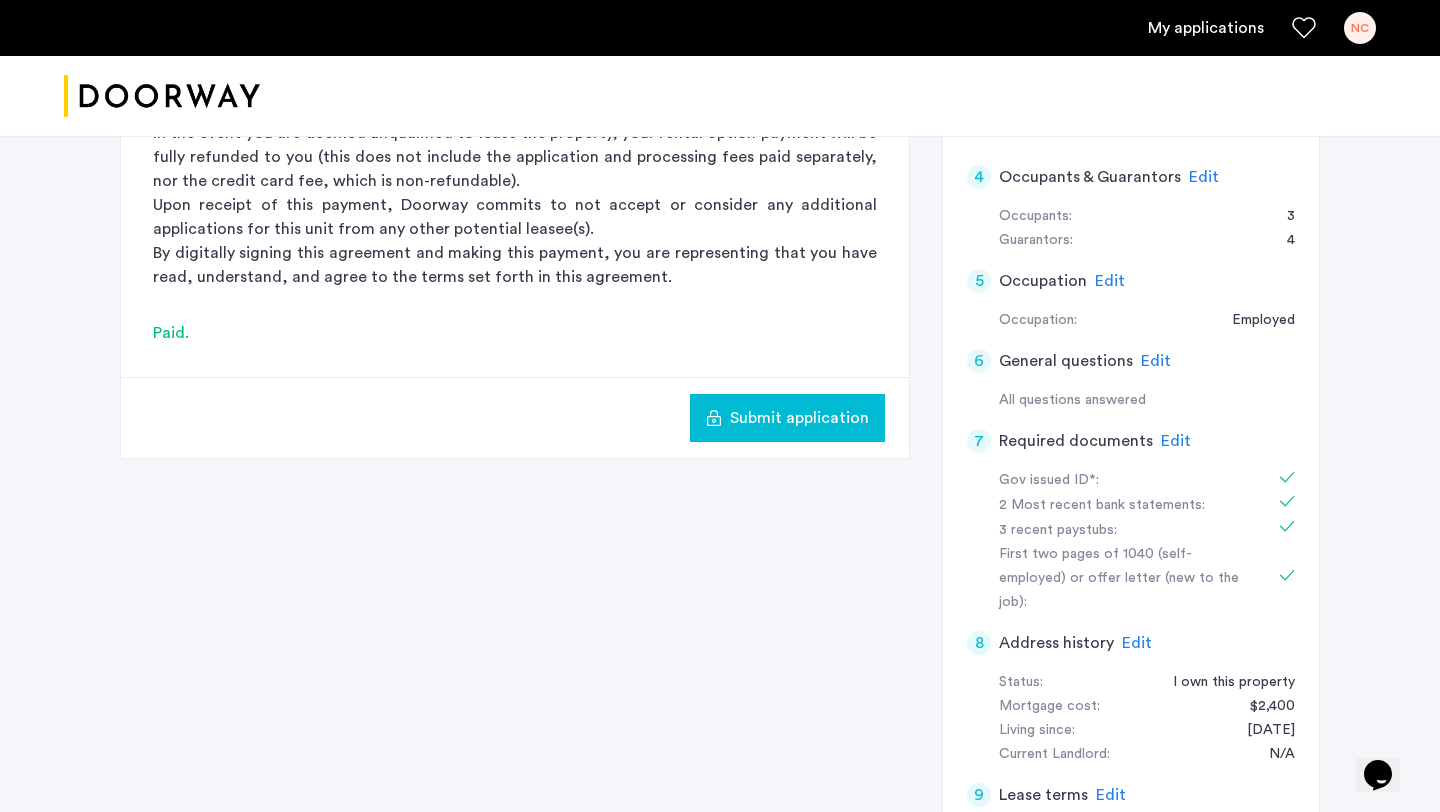 scroll, scrollTop: 0, scrollLeft: 0, axis: both 